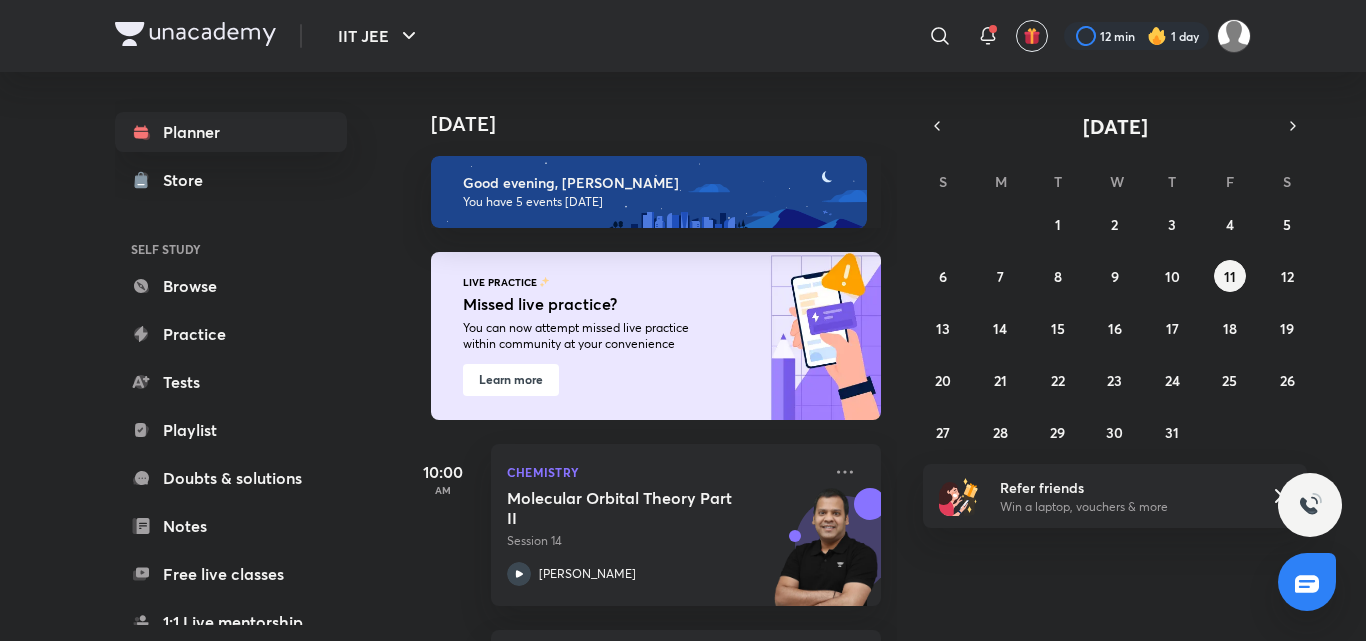 scroll, scrollTop: 0, scrollLeft: 0, axis: both 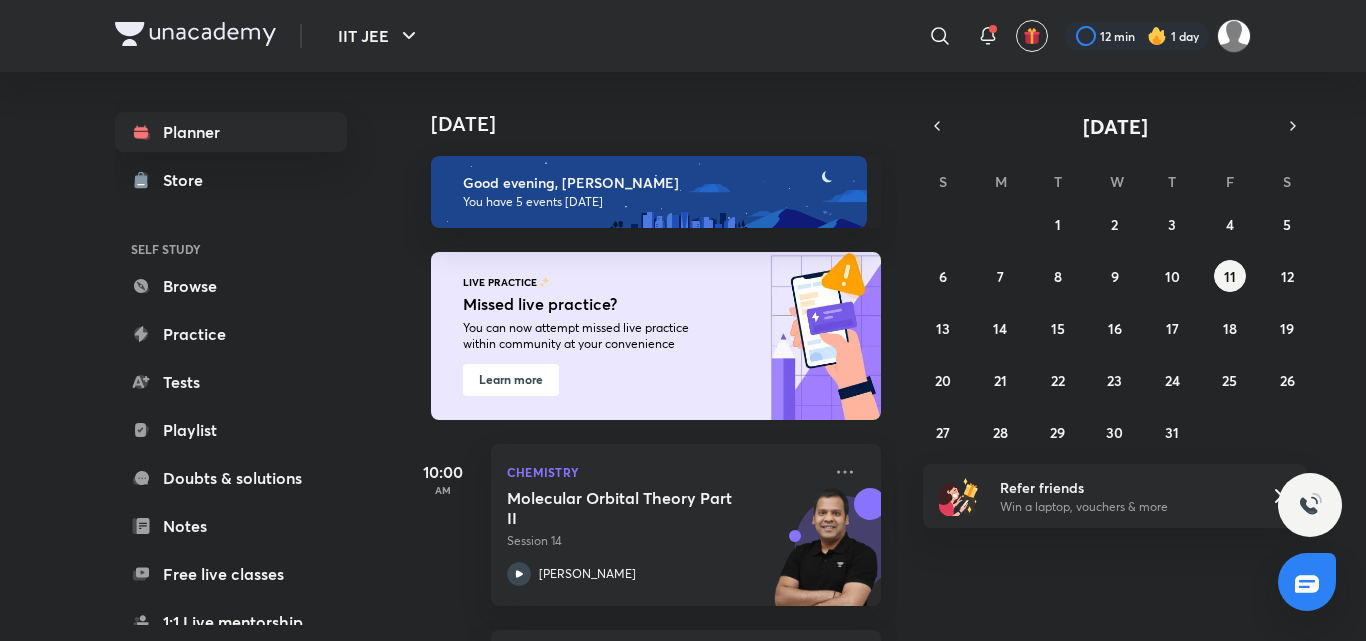 drag, startPoint x: 13, startPoint y: 51, endPoint x: 25, endPoint y: 51, distance: 12 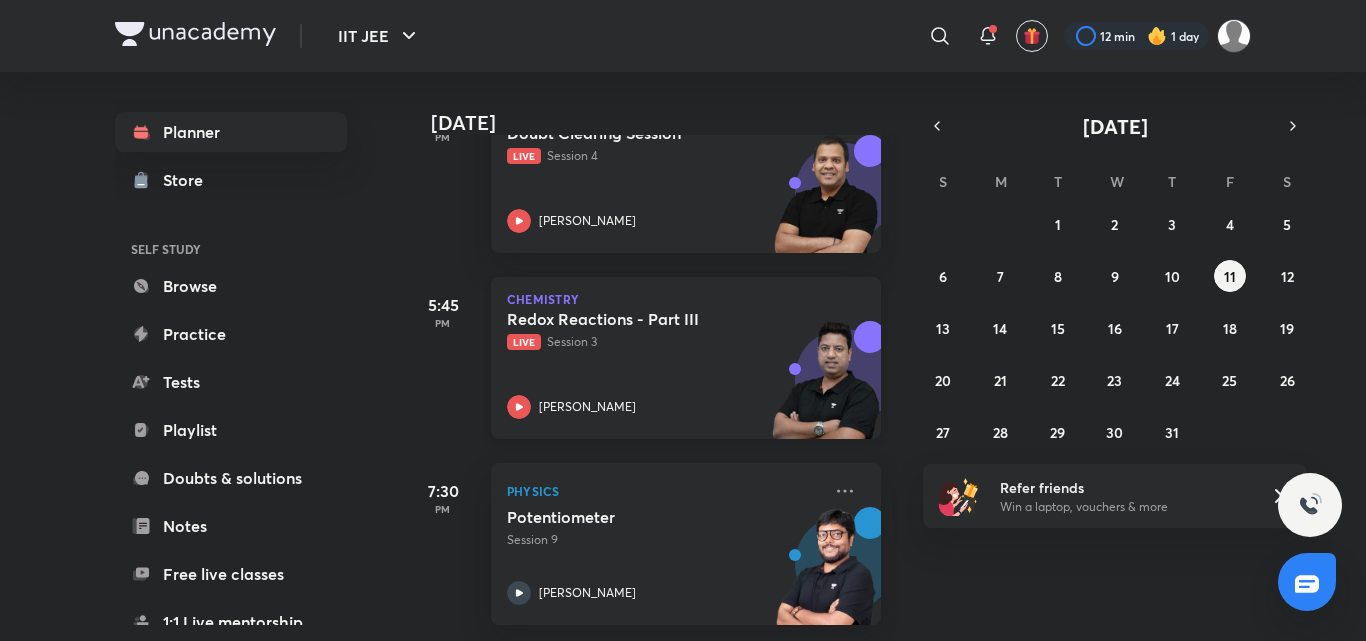 scroll, scrollTop: 240, scrollLeft: 0, axis: vertical 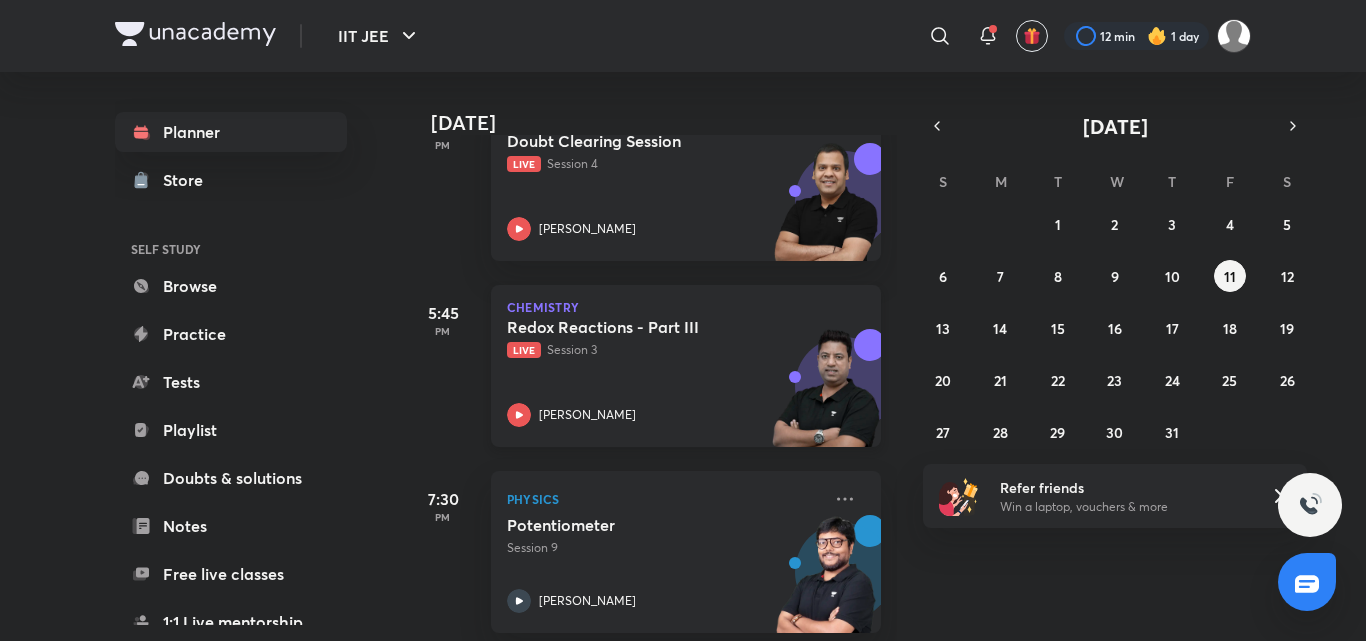 click 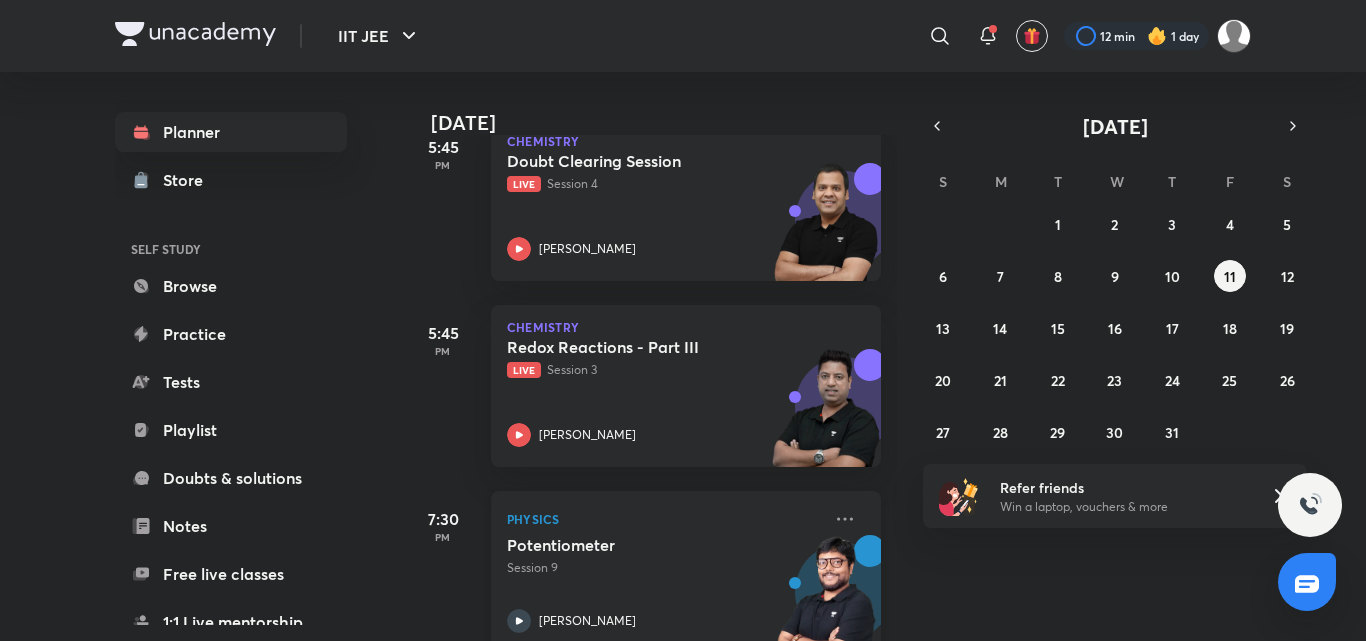 scroll, scrollTop: 740, scrollLeft: 0, axis: vertical 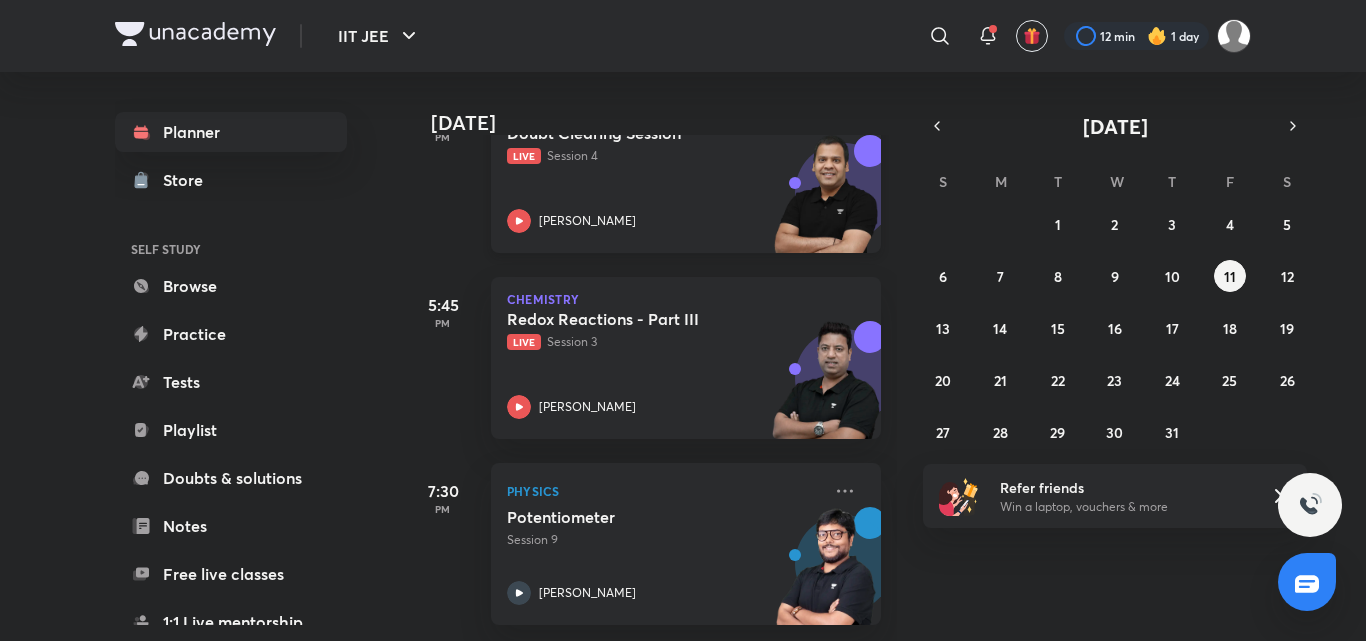 click on "[PERSON_NAME]" at bounding box center (664, 221) 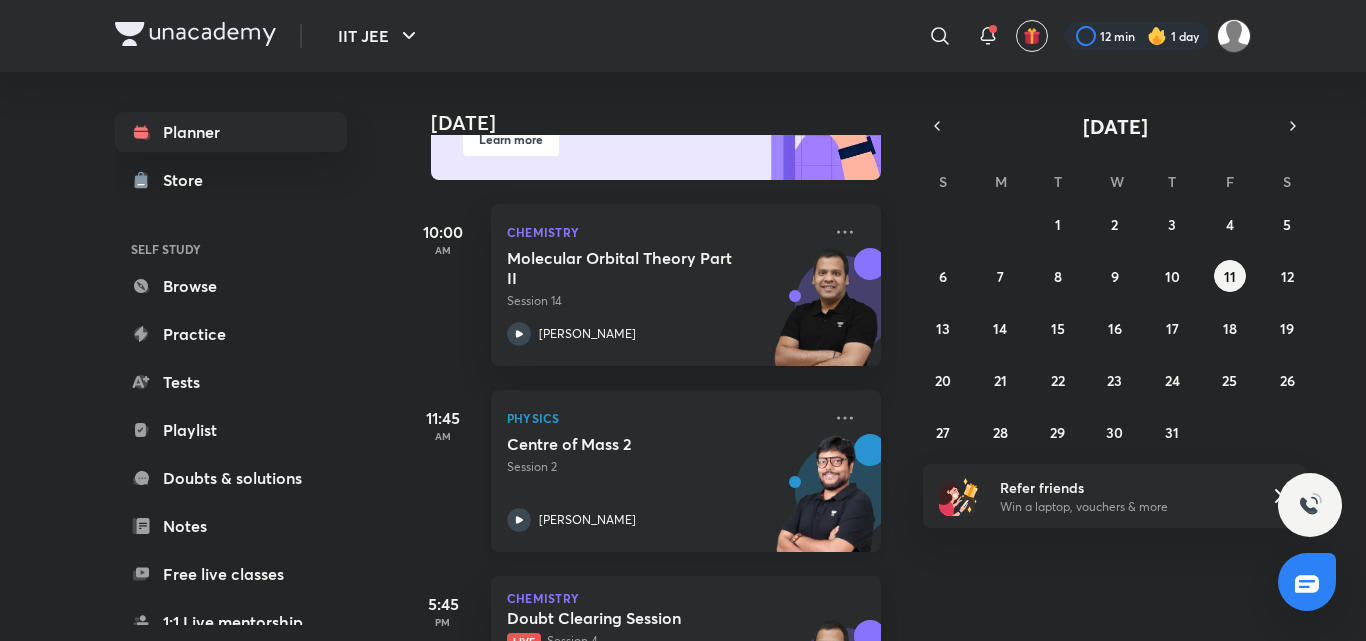 scroll, scrollTop: 740, scrollLeft: 0, axis: vertical 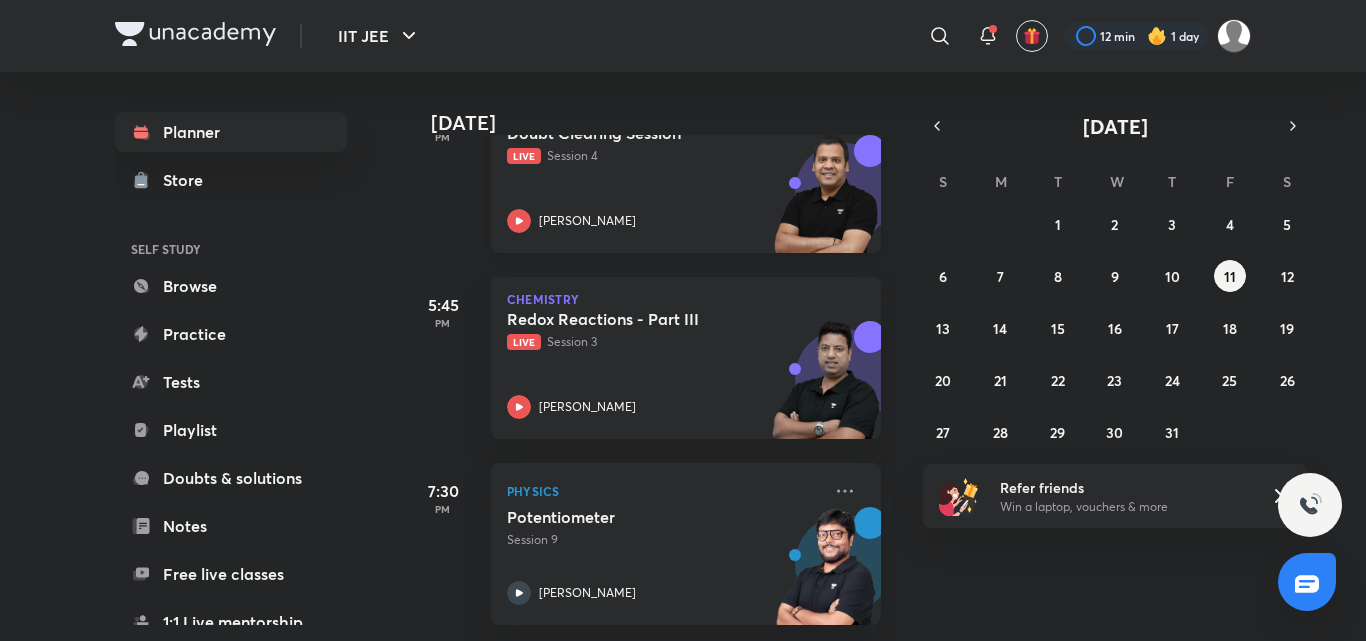 click on "Live Session 4" at bounding box center [664, 156] 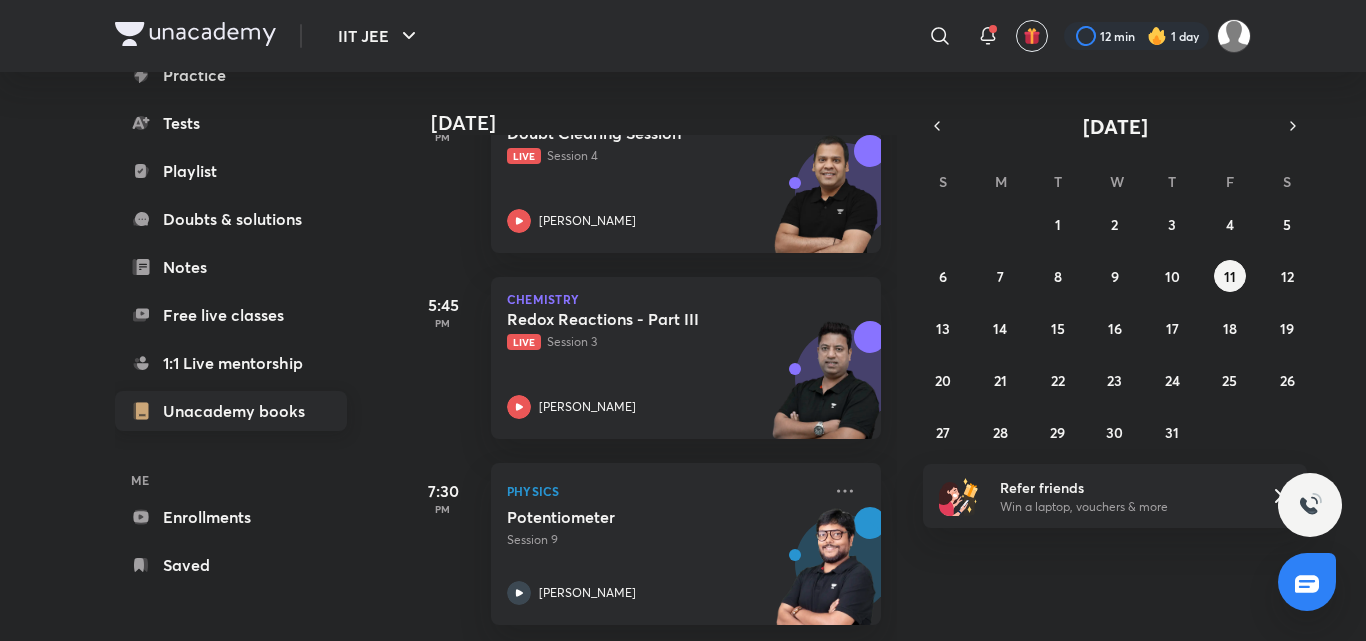 scroll, scrollTop: 0, scrollLeft: 0, axis: both 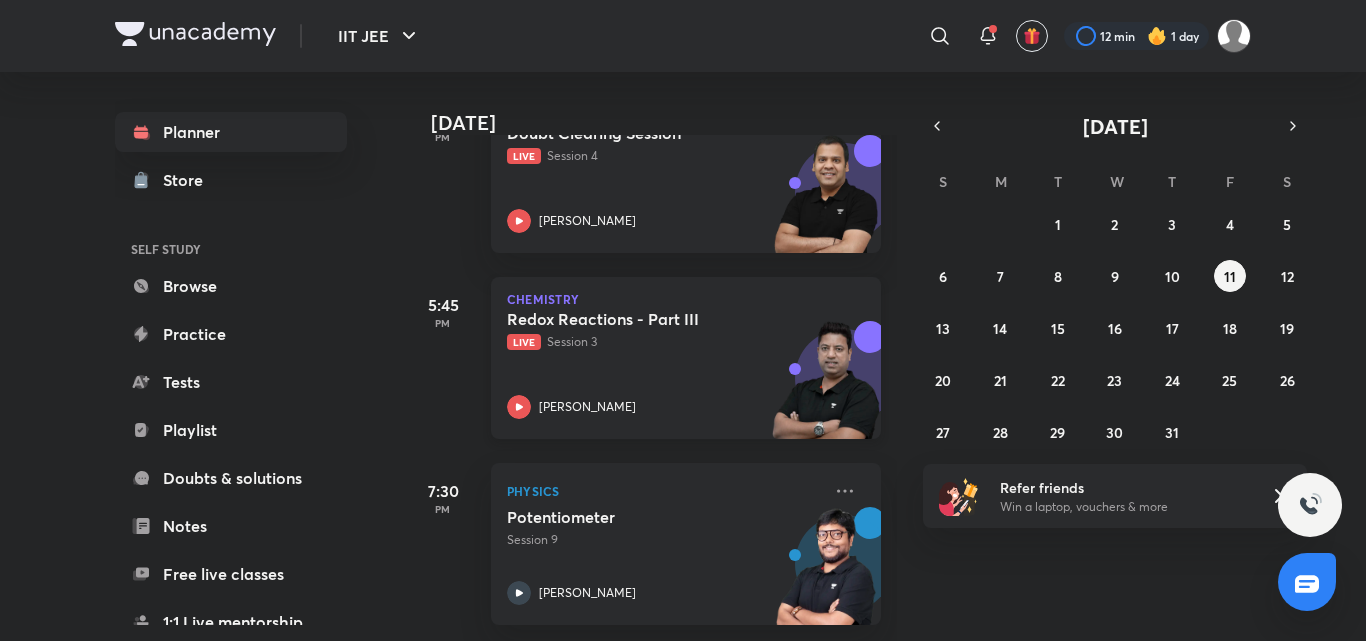 drag, startPoint x: 724, startPoint y: 381, endPoint x: 673, endPoint y: 368, distance: 52.63079 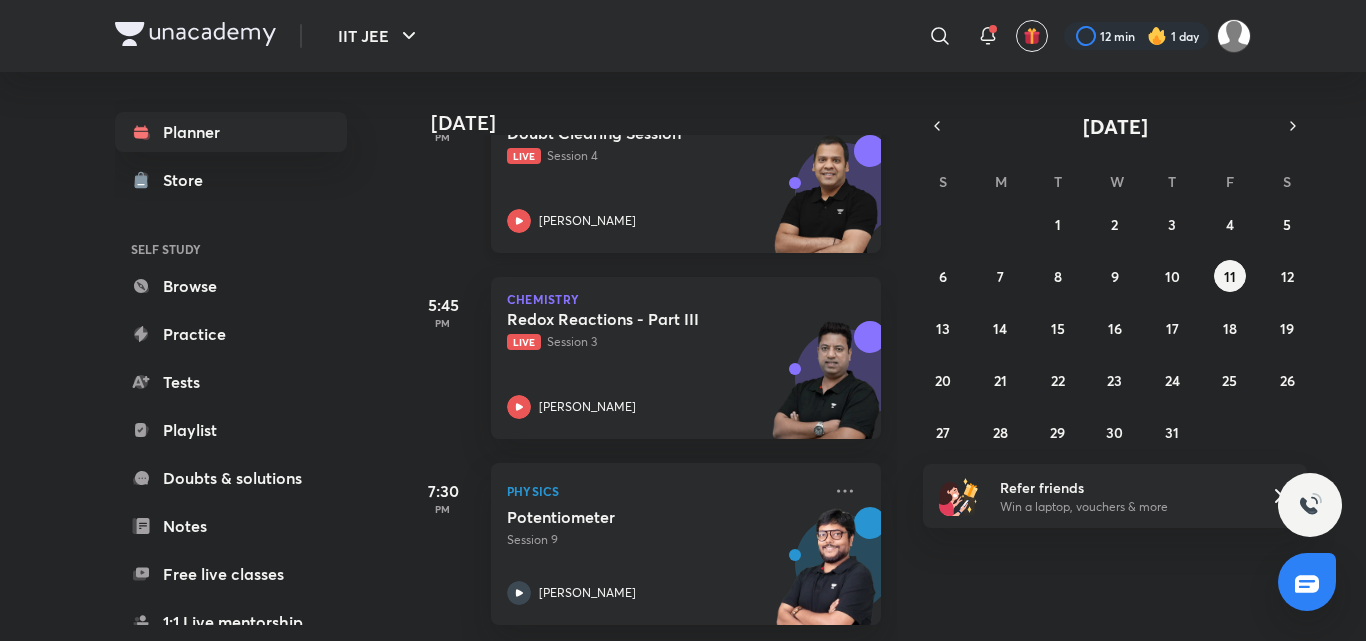 click on "Doubt Clearing Session Live Session 4 [PERSON_NAME]" at bounding box center [664, 178] 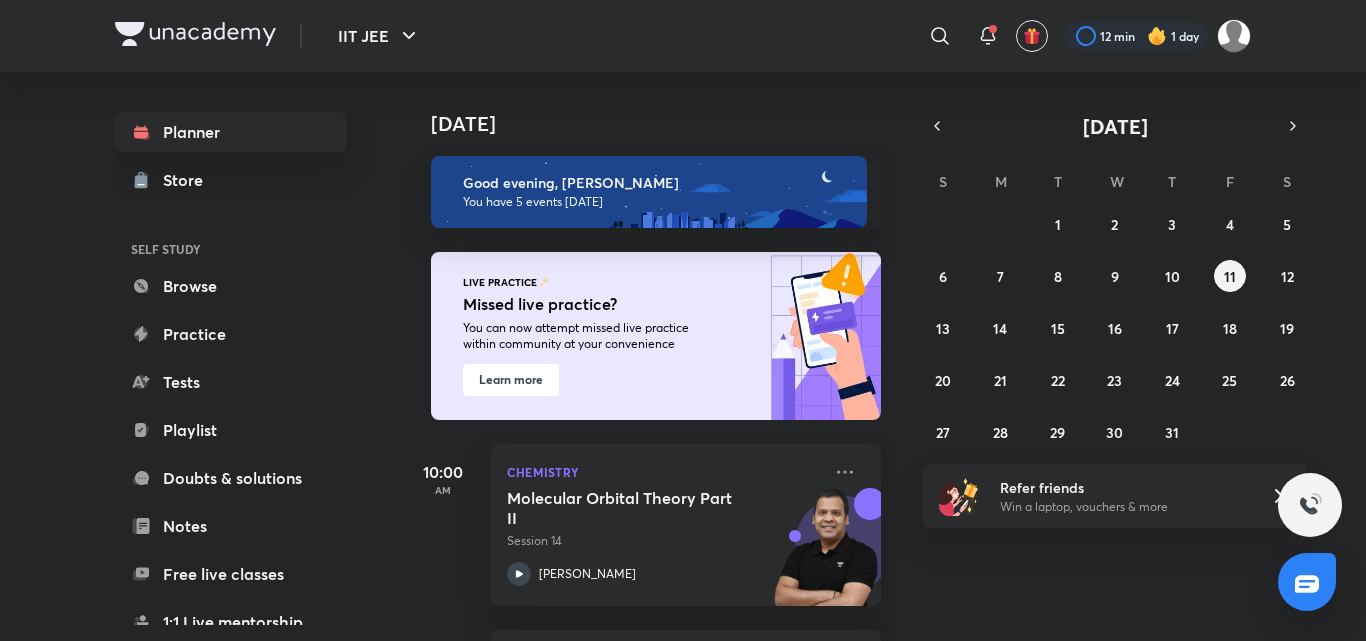 scroll, scrollTop: 500, scrollLeft: 0, axis: vertical 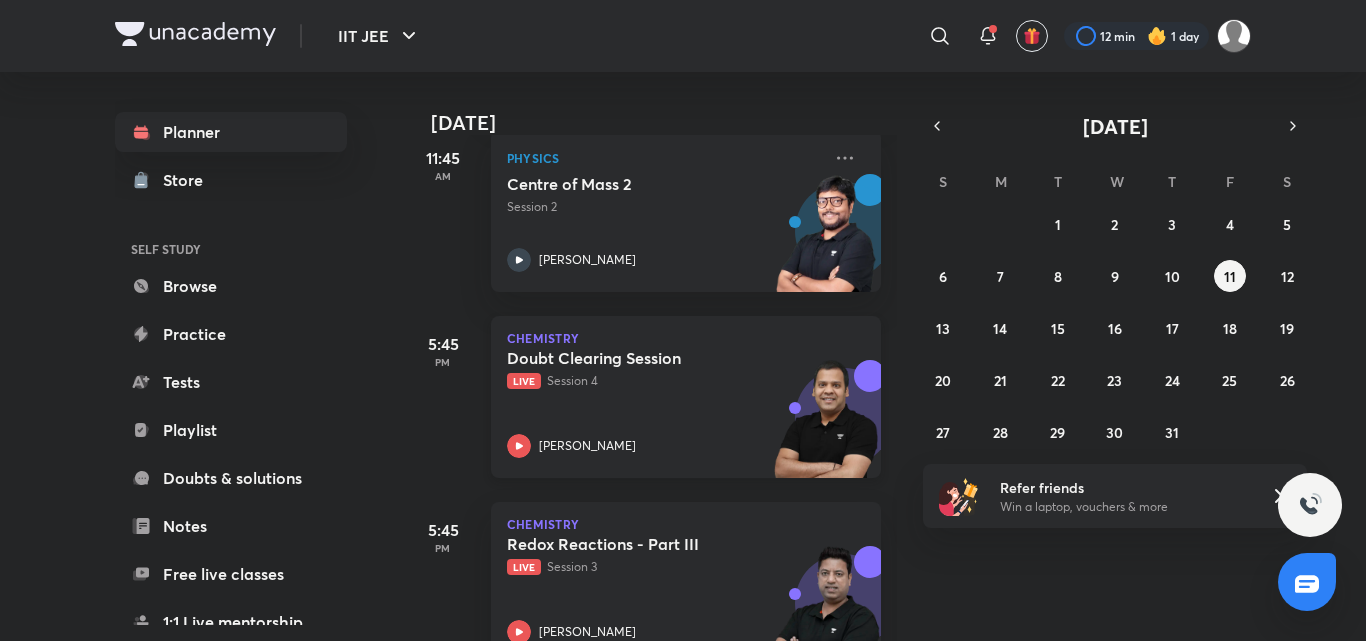 click on "Doubt Clearing Session Live Session 4 [PERSON_NAME]" at bounding box center (664, 403) 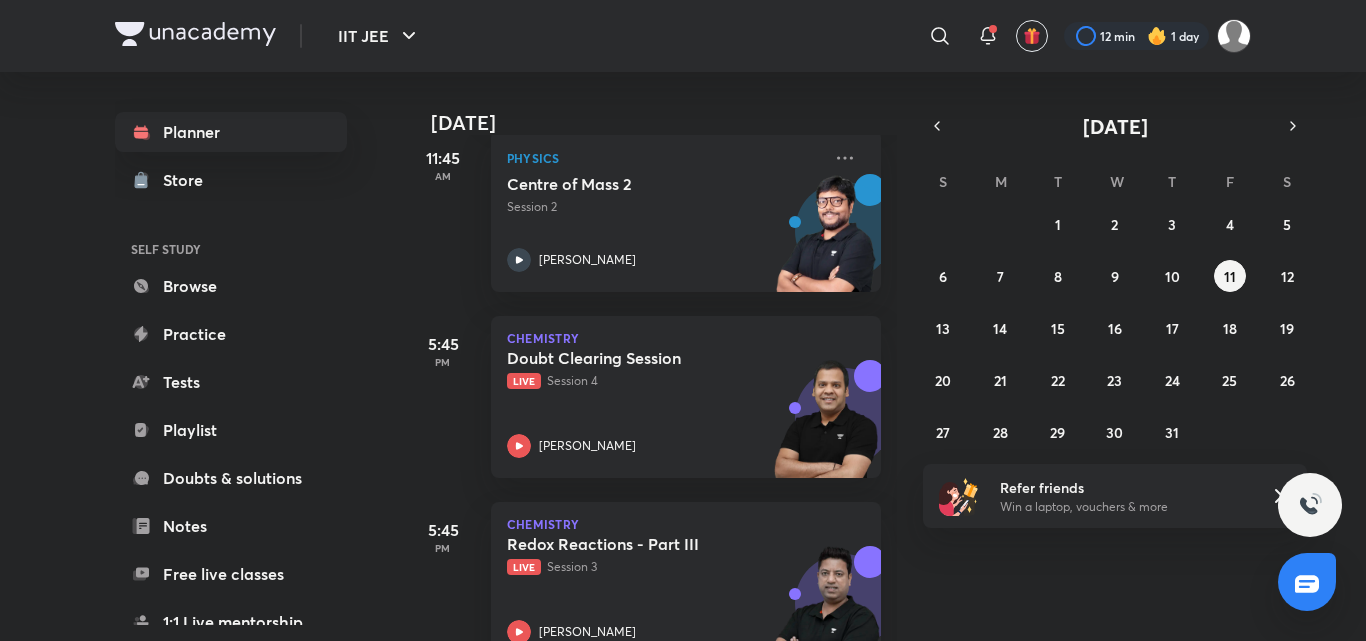 scroll, scrollTop: 740, scrollLeft: 0, axis: vertical 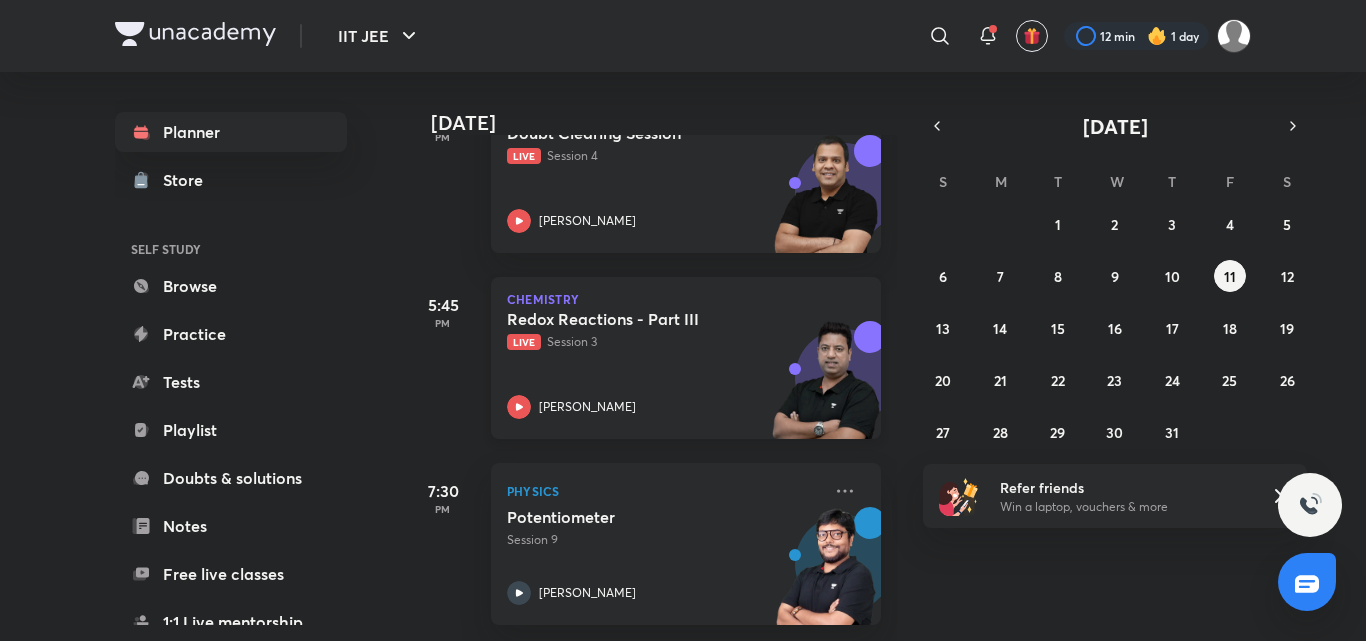 click on "Redox Reactions - Part III" at bounding box center (631, 319) 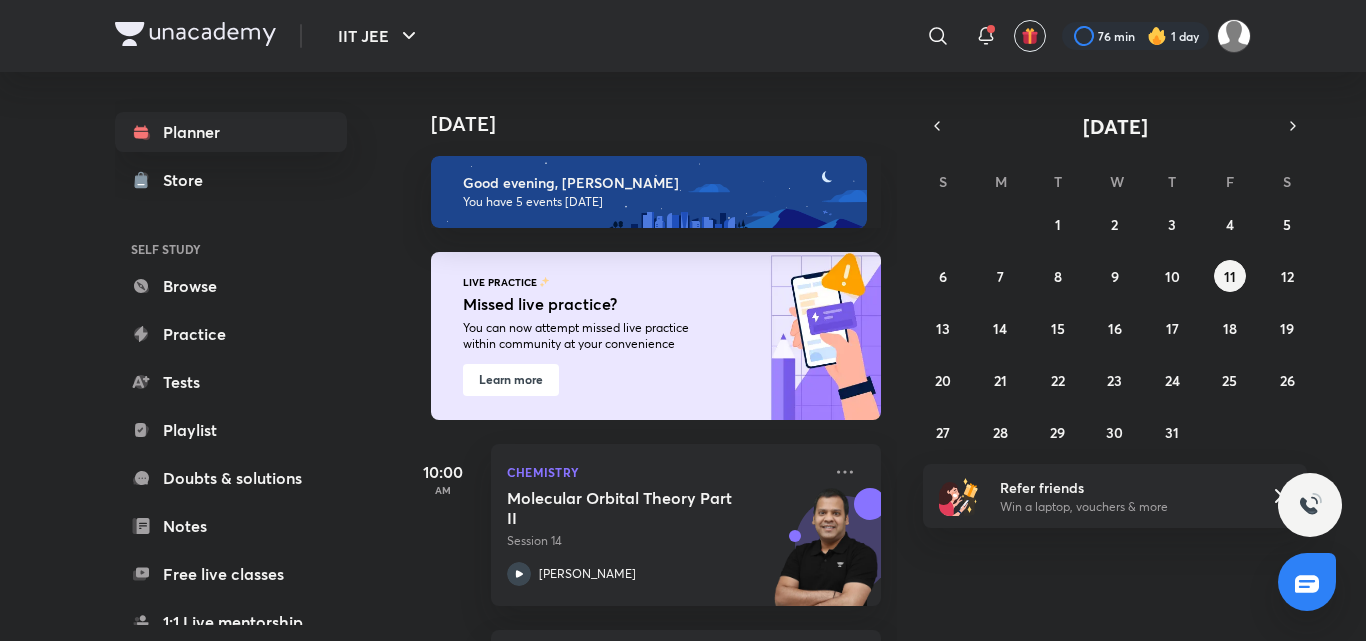 scroll, scrollTop: 0, scrollLeft: 0, axis: both 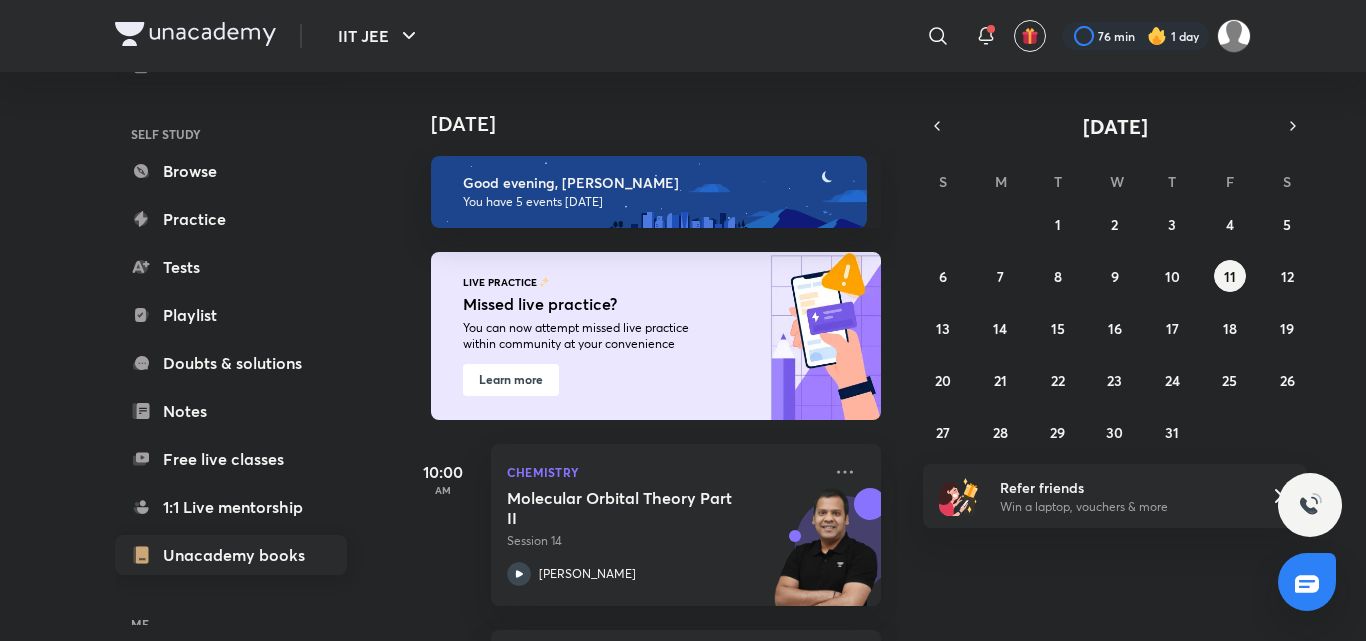 click on "Unacademy books" at bounding box center (231, 555) 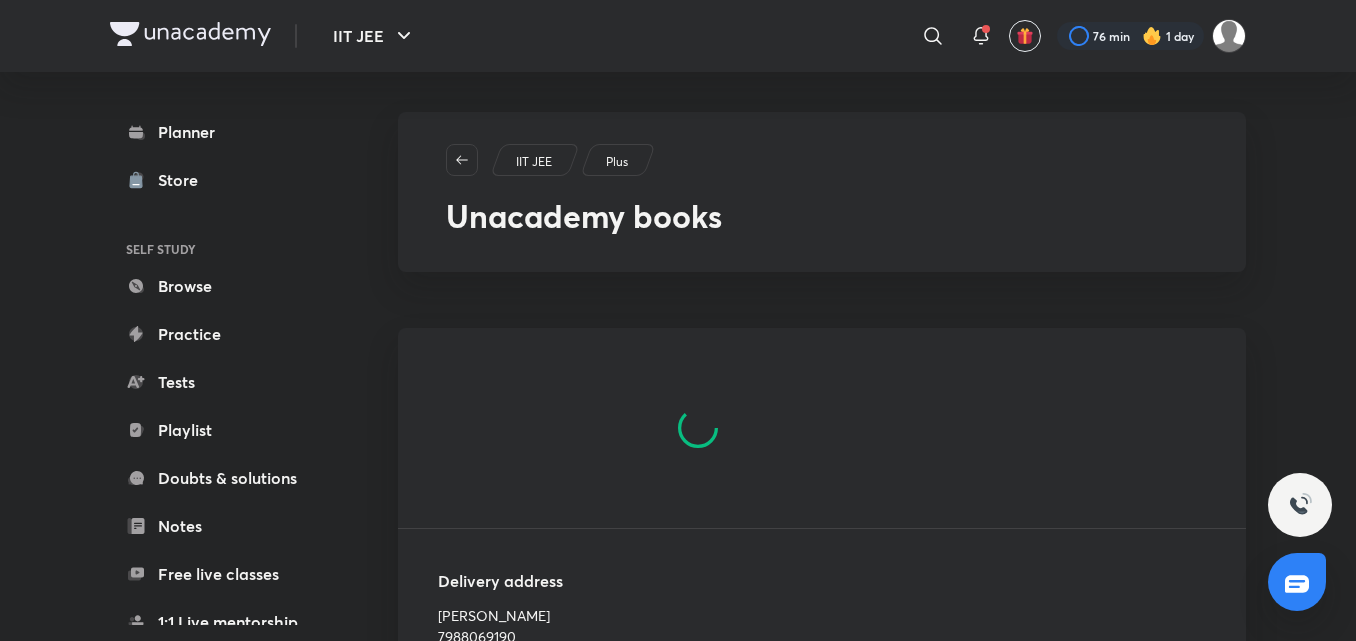 scroll, scrollTop: 0, scrollLeft: 0, axis: both 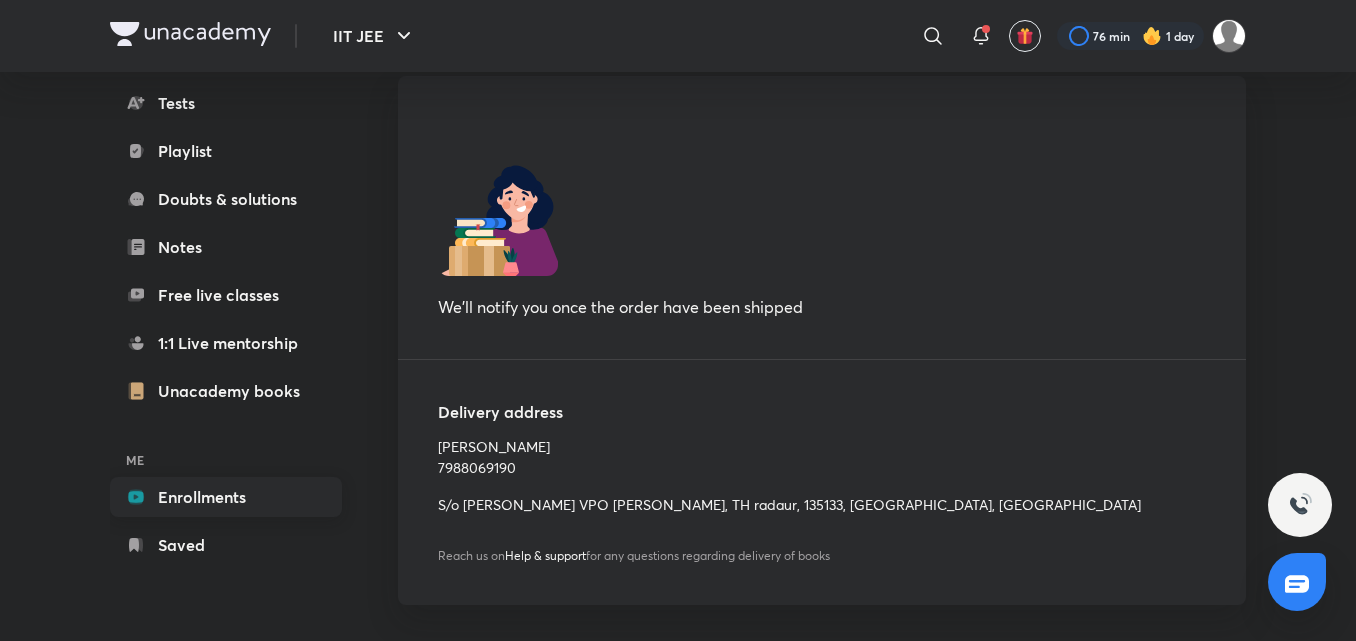 click on "Enrollments" at bounding box center [226, 497] 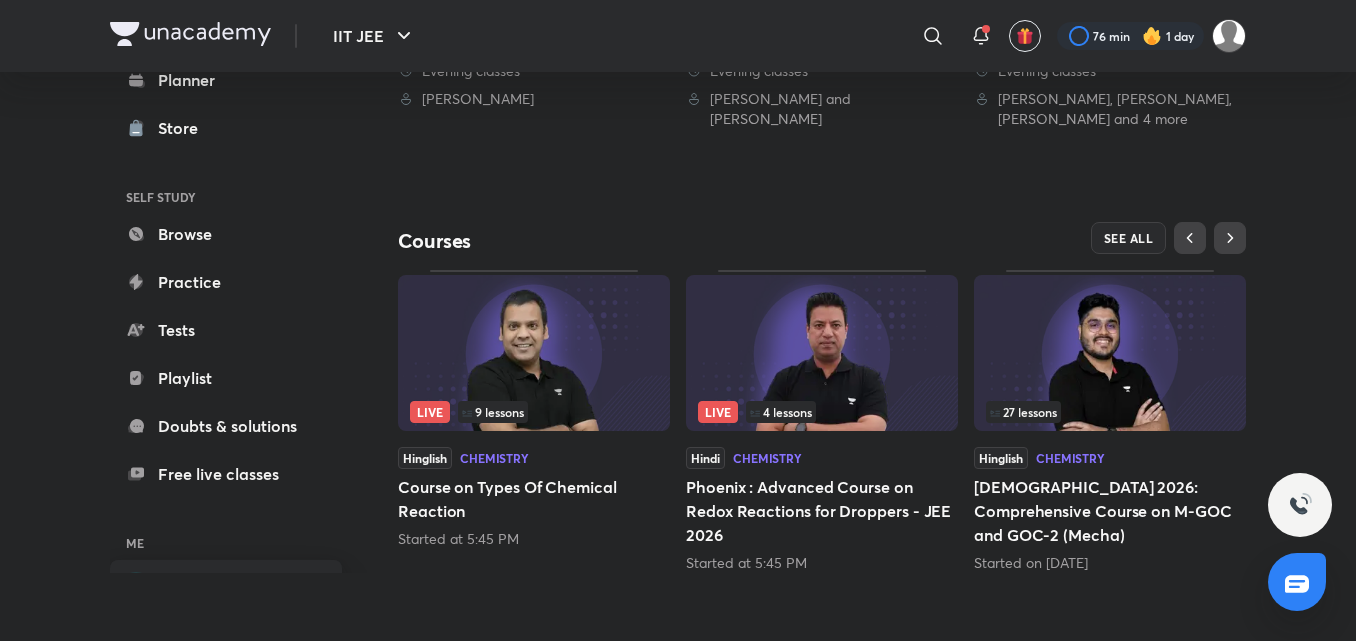 scroll, scrollTop: 759, scrollLeft: 0, axis: vertical 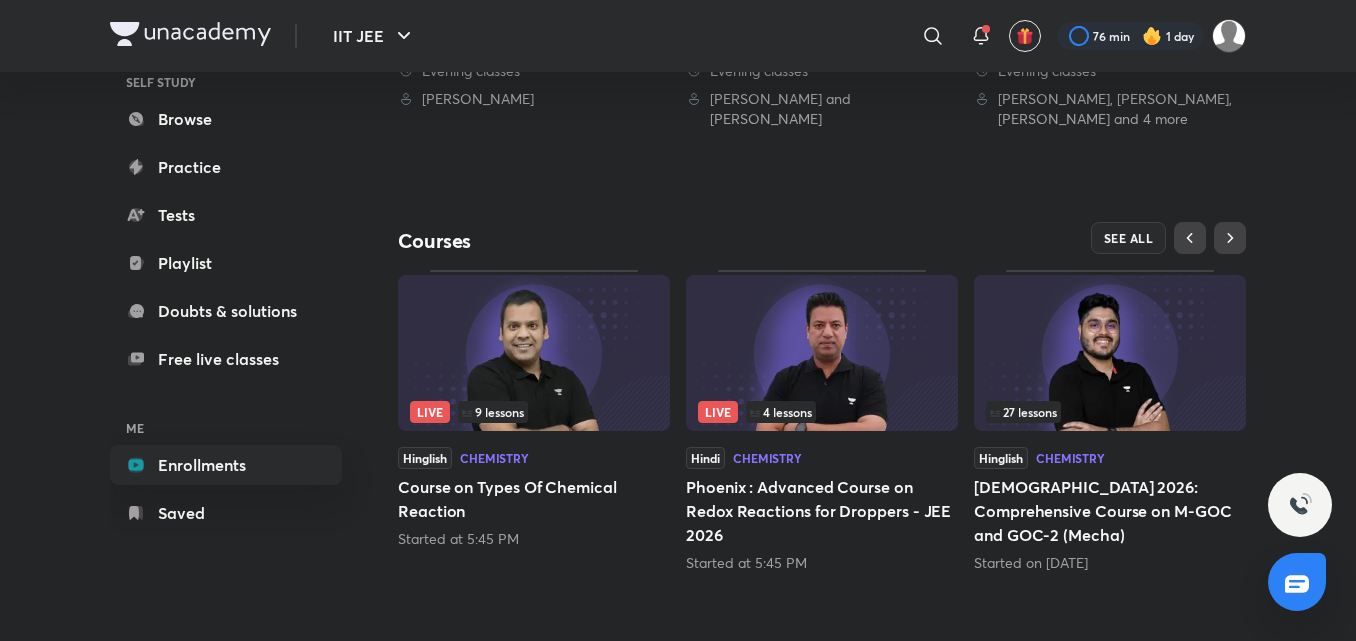 click on "Planner Store SELF STUDY Browse Practice Tests Playlist Doubts & solutions Free live classes ME Enrollments Saved" at bounding box center [246, 296] 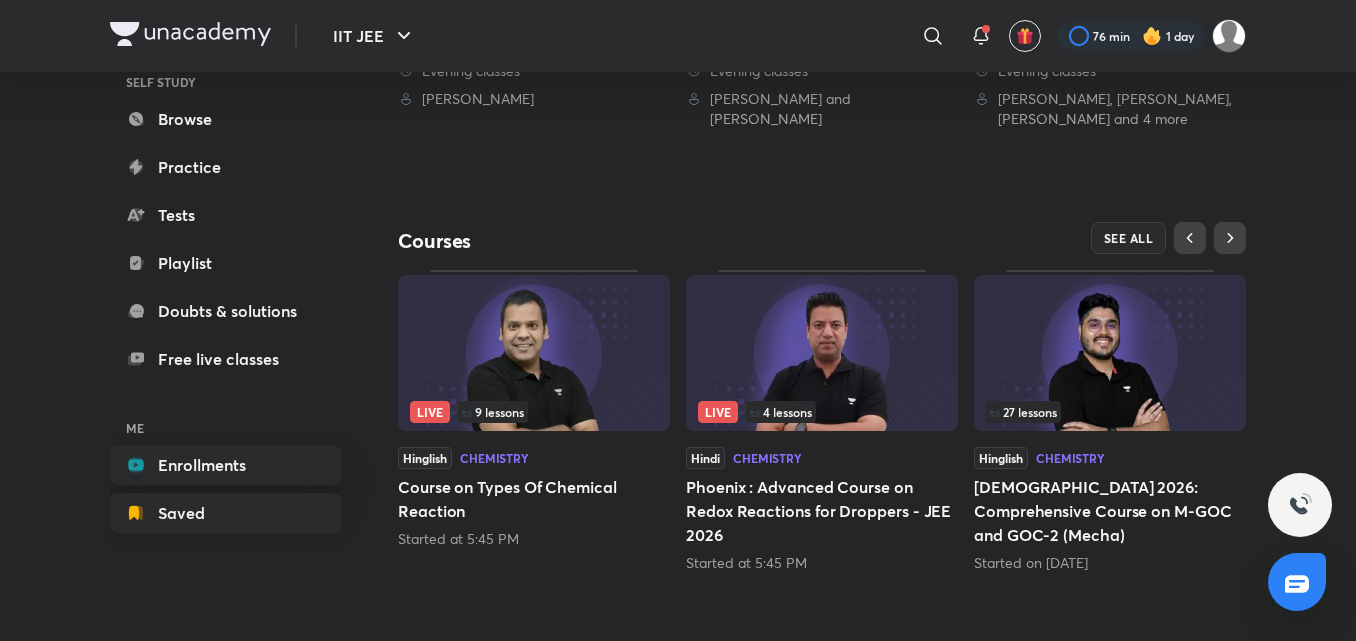 click on "Planner Store SELF STUDY Browse Practice Tests Playlist Doubts & solutions Free live classes ME Enrollments Saved" at bounding box center [226, 239] 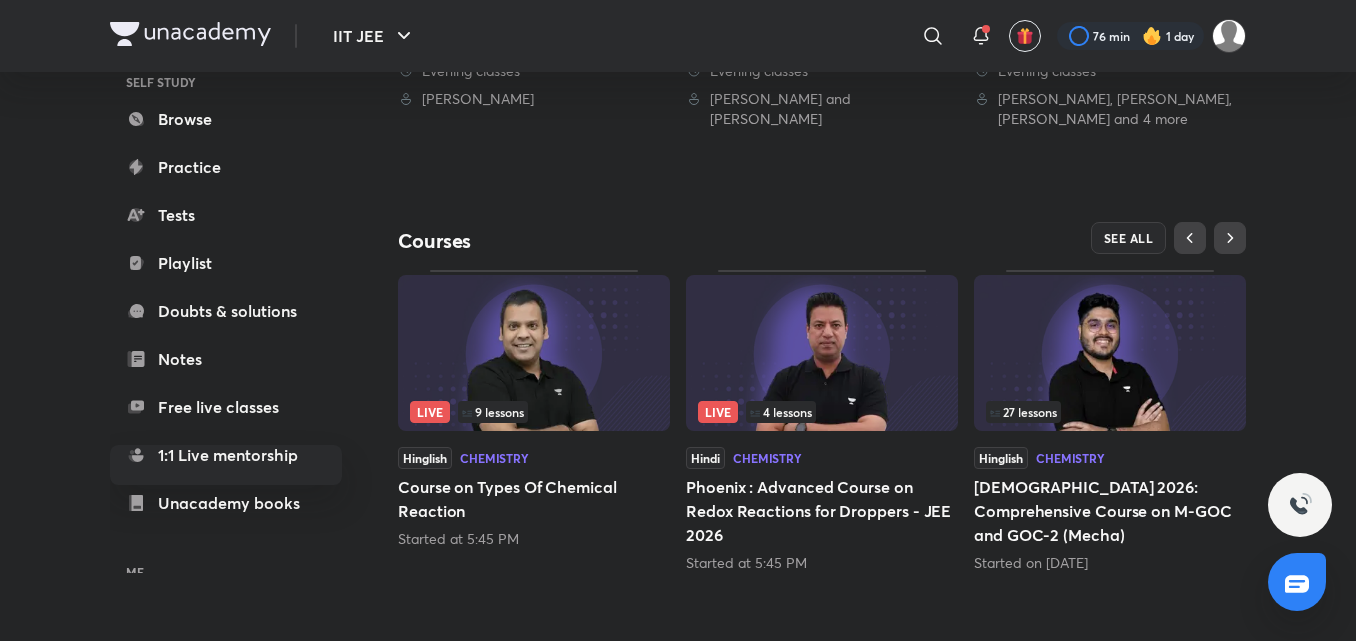 scroll, scrollTop: 259, scrollLeft: 0, axis: vertical 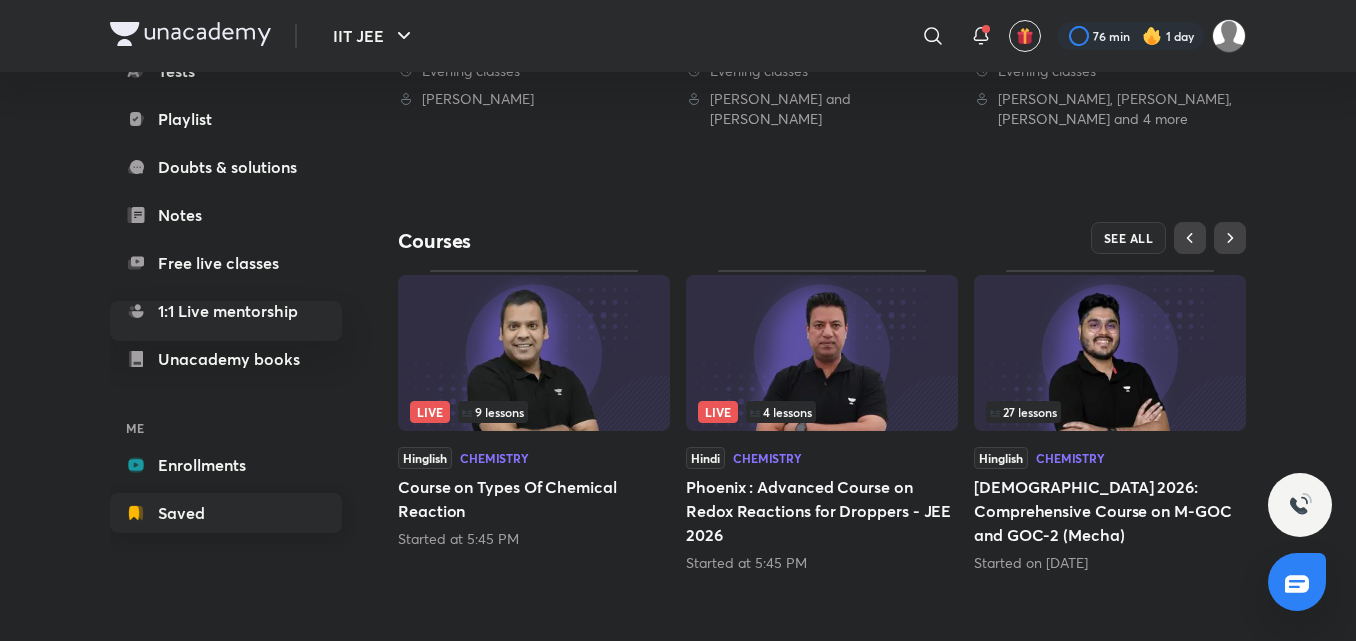 click on "Saved" at bounding box center [226, 513] 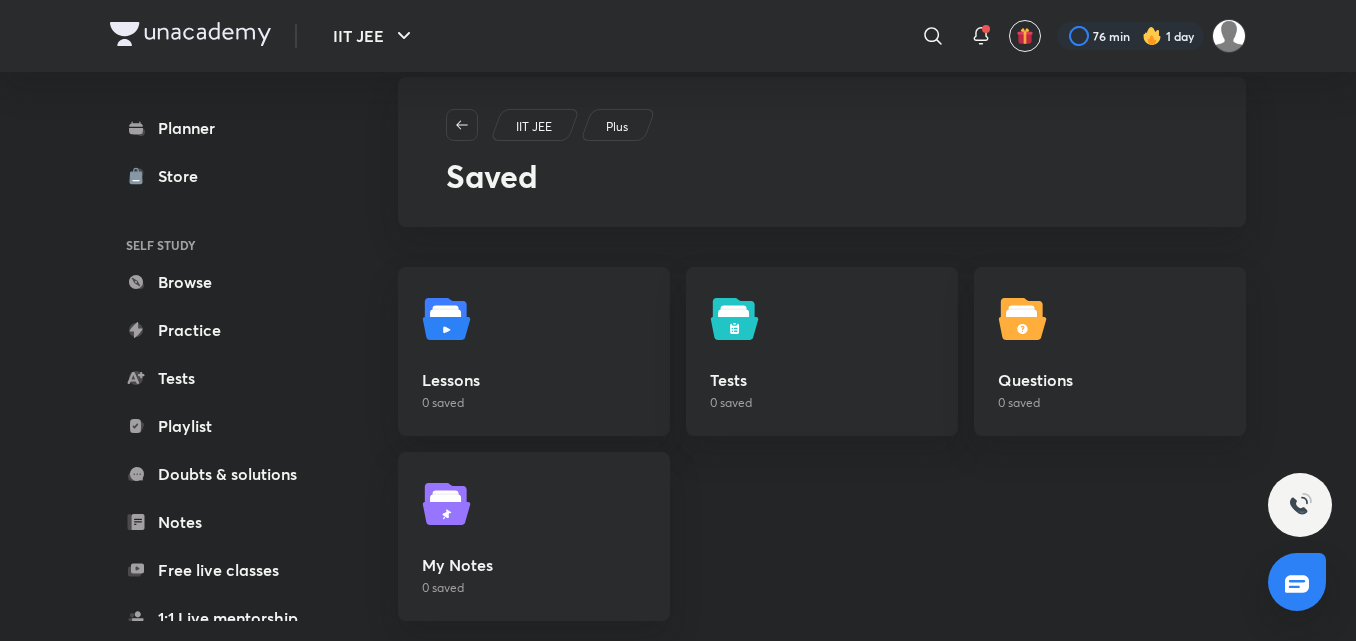 scroll, scrollTop: 51, scrollLeft: 0, axis: vertical 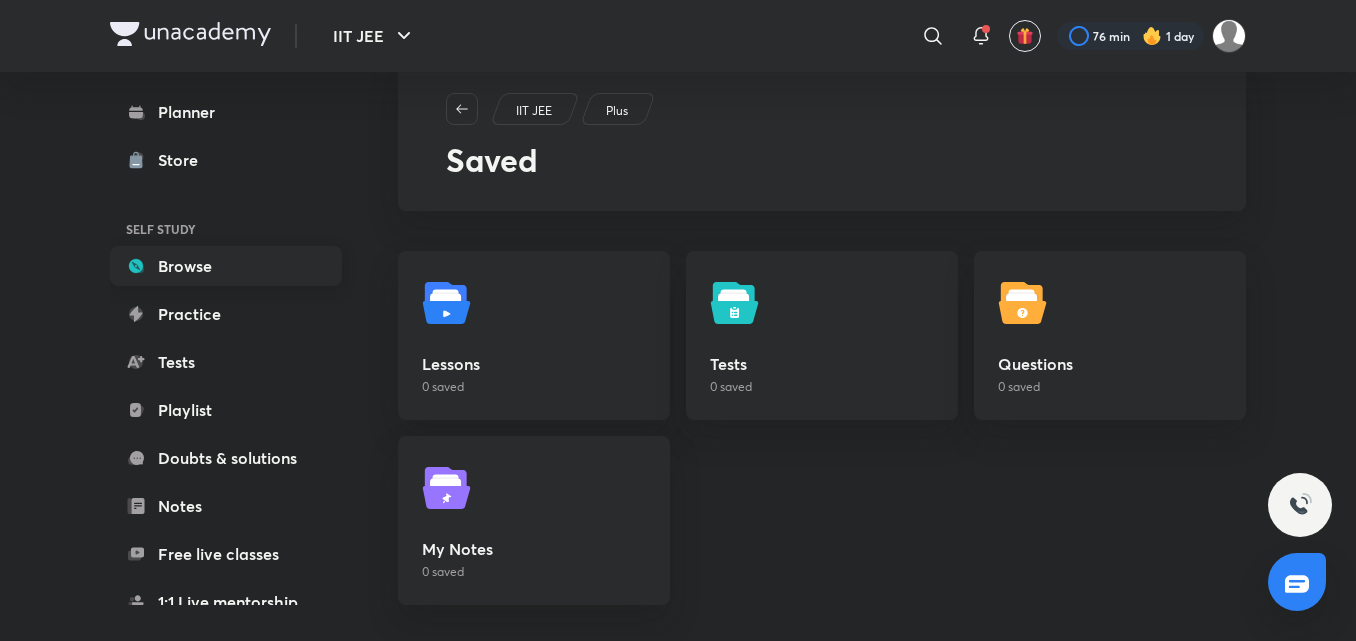 click on "Browse" at bounding box center [226, 266] 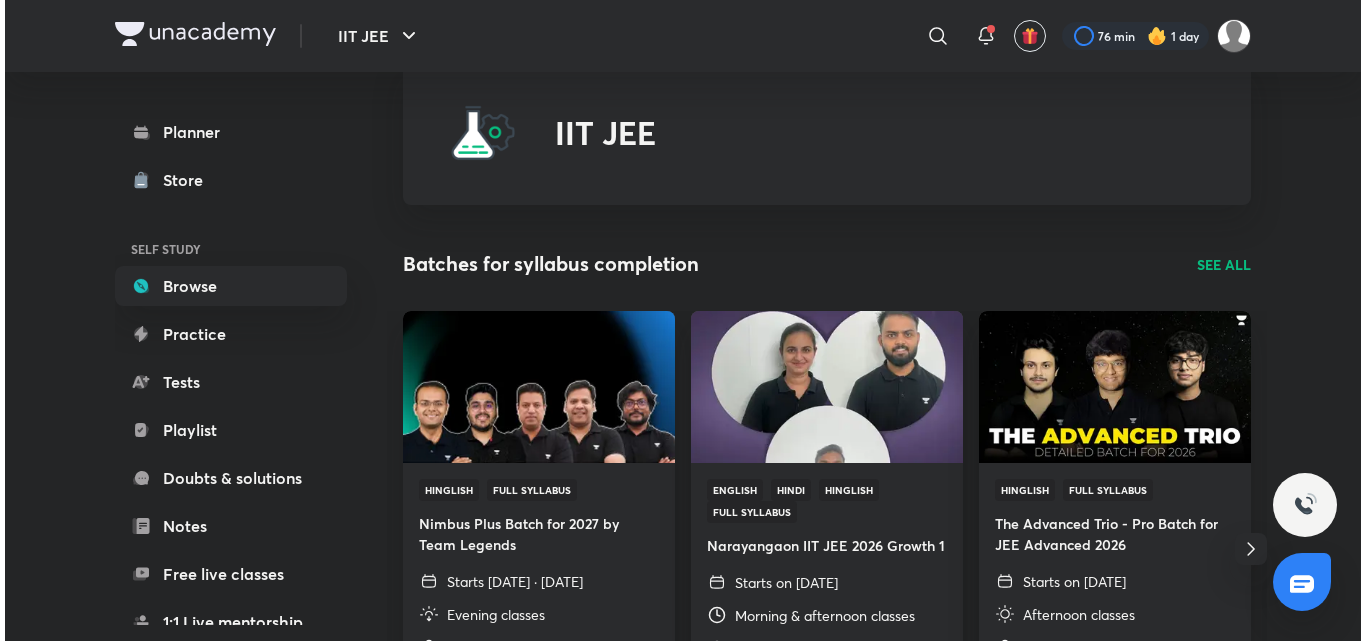 scroll, scrollTop: 0, scrollLeft: 0, axis: both 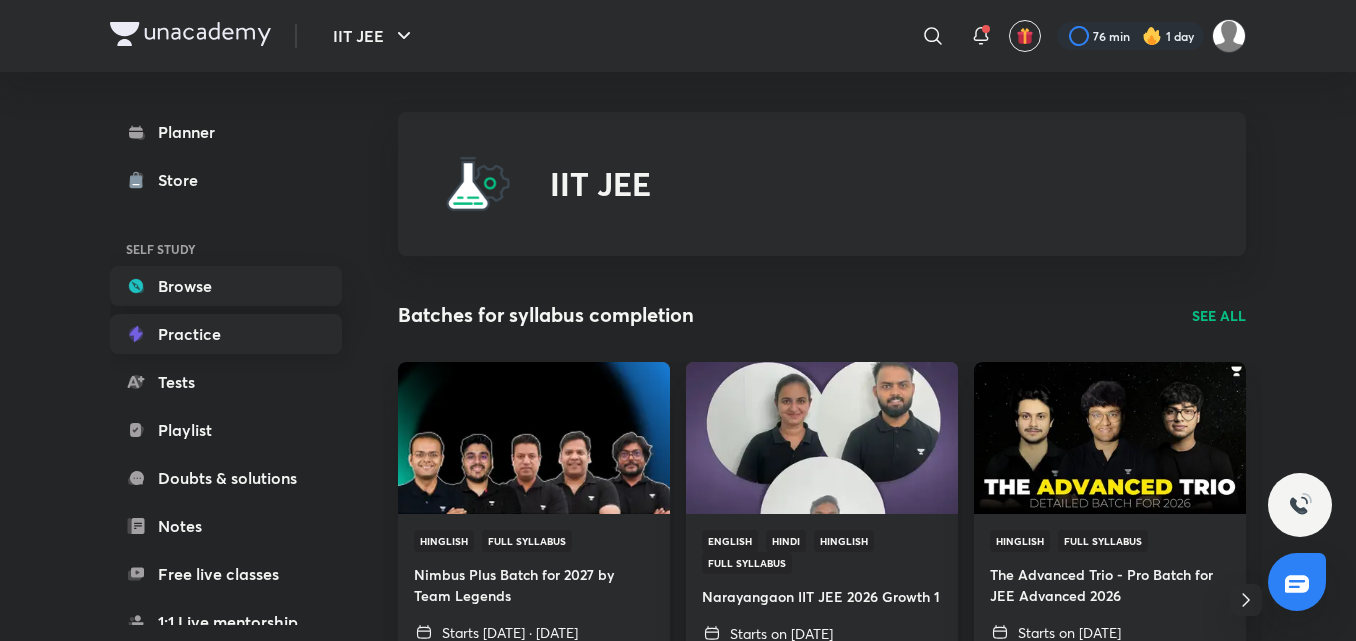 click on "Practice" at bounding box center [226, 334] 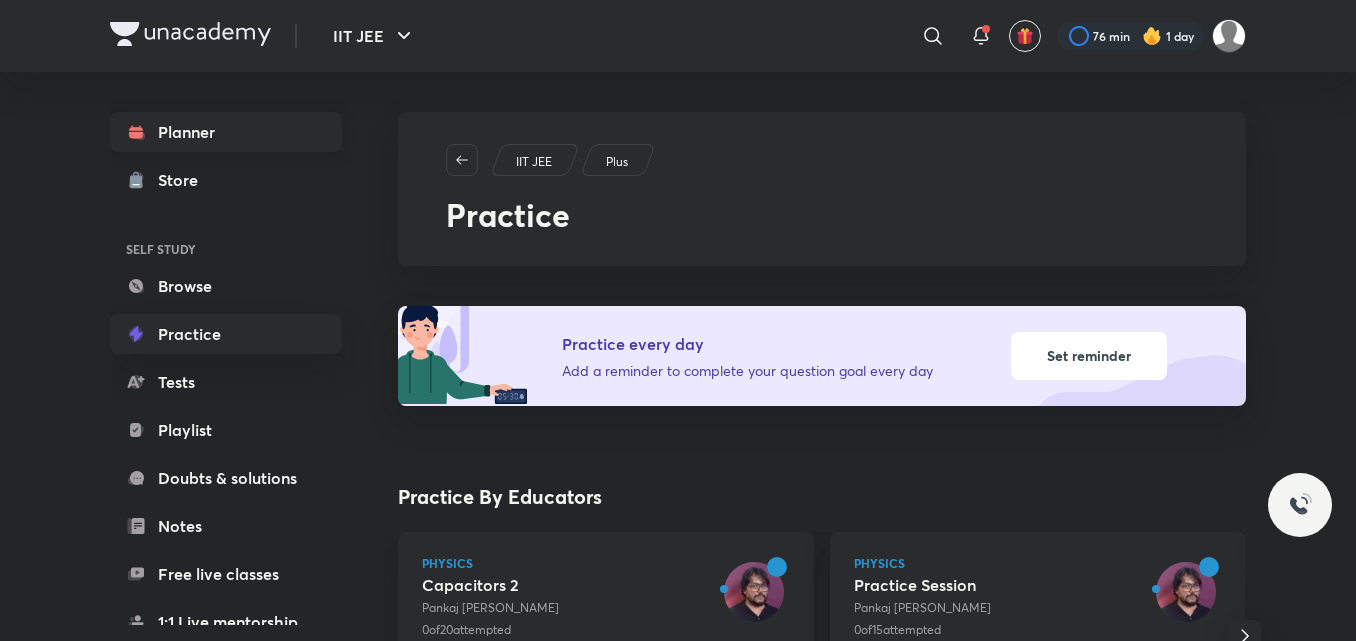 click on "Planner" at bounding box center (226, 132) 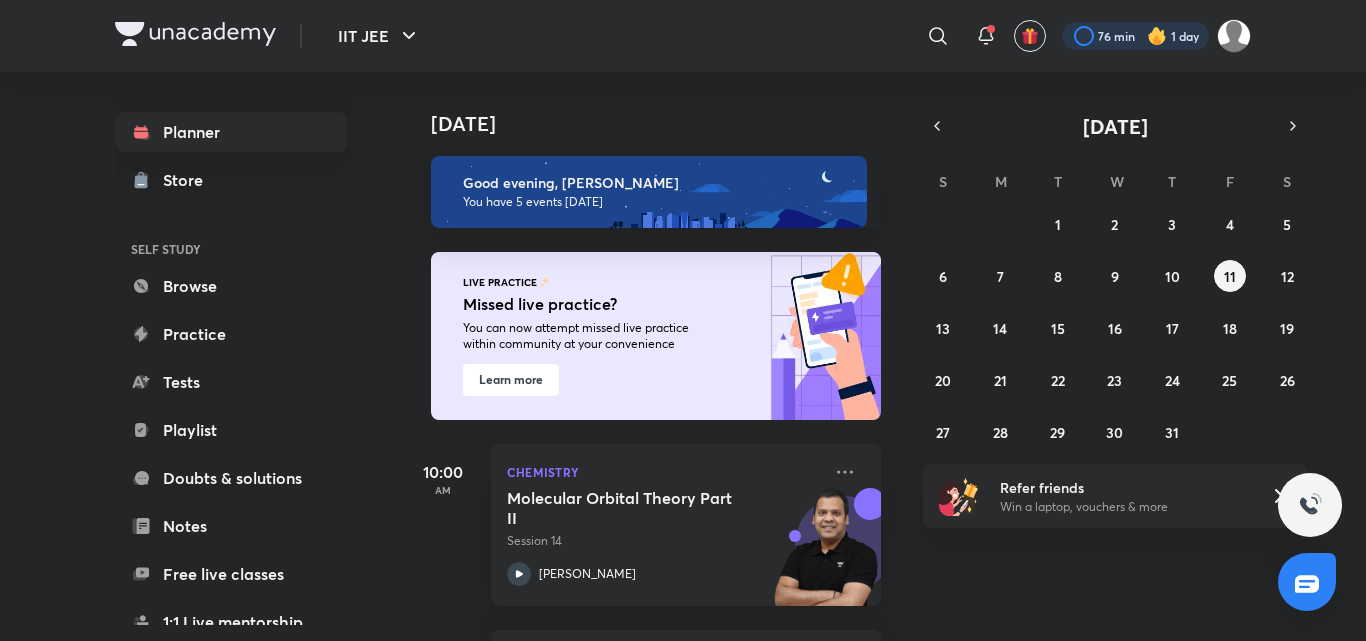 click at bounding box center (1135, 36) 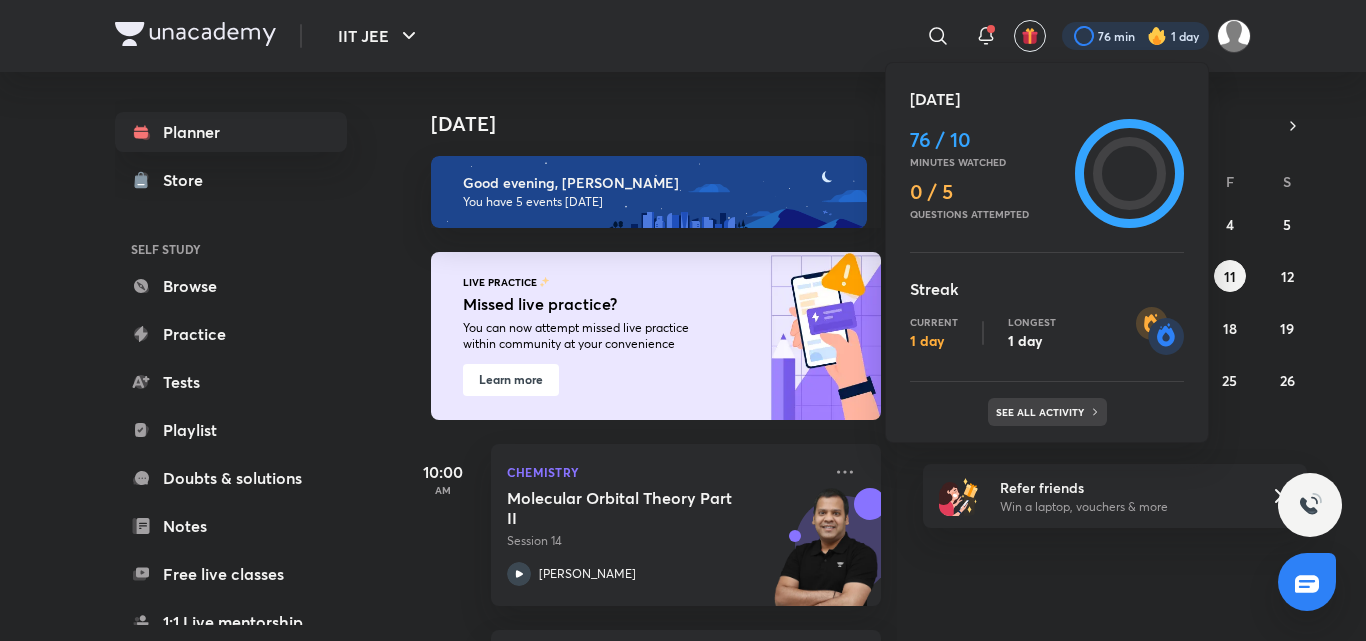 click on "See all activity" at bounding box center [1042, 412] 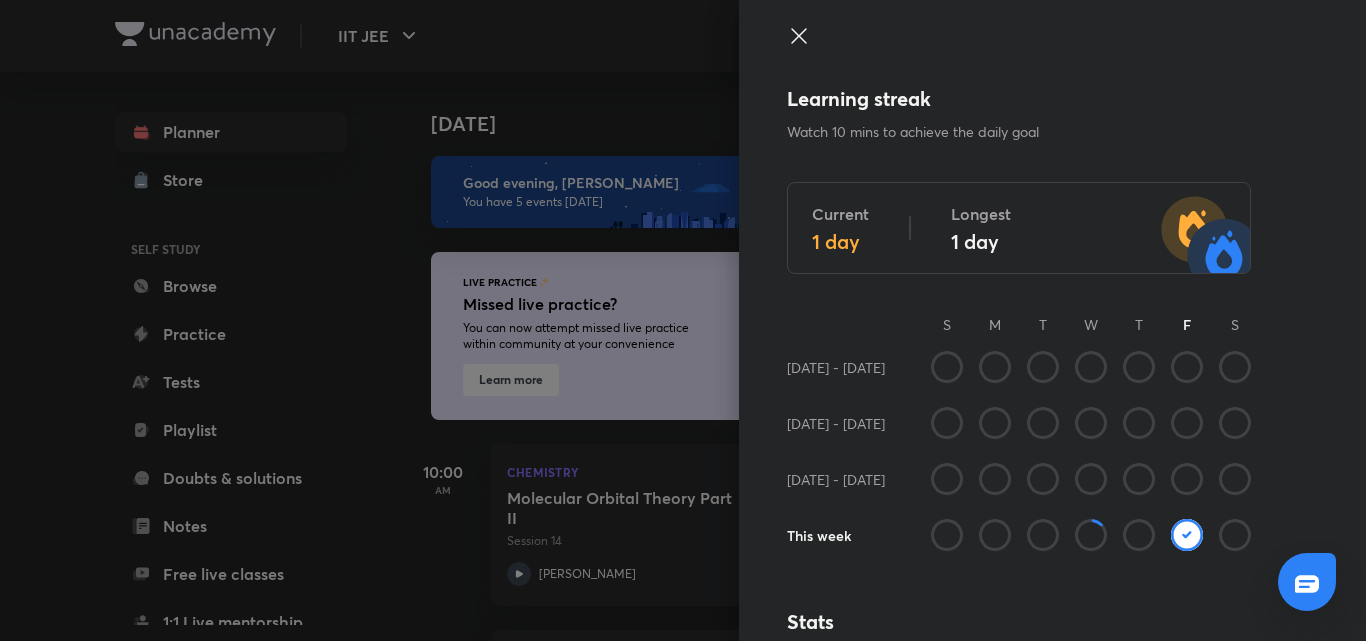 click 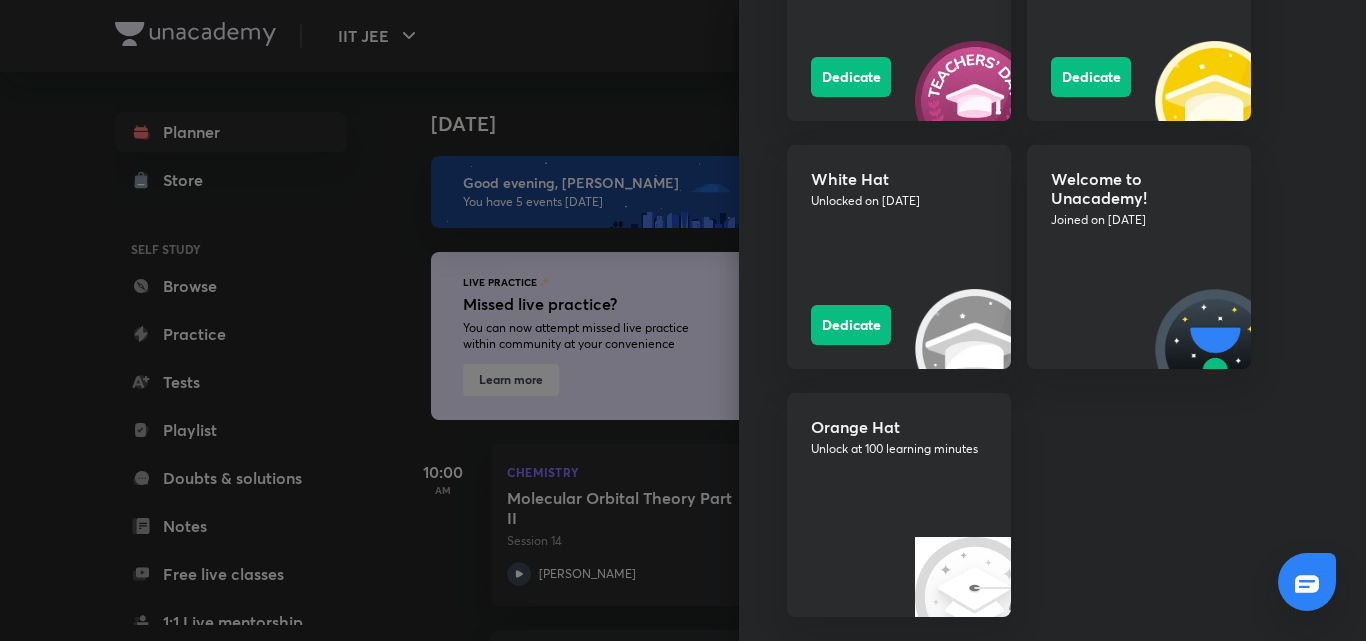 scroll, scrollTop: 0, scrollLeft: 0, axis: both 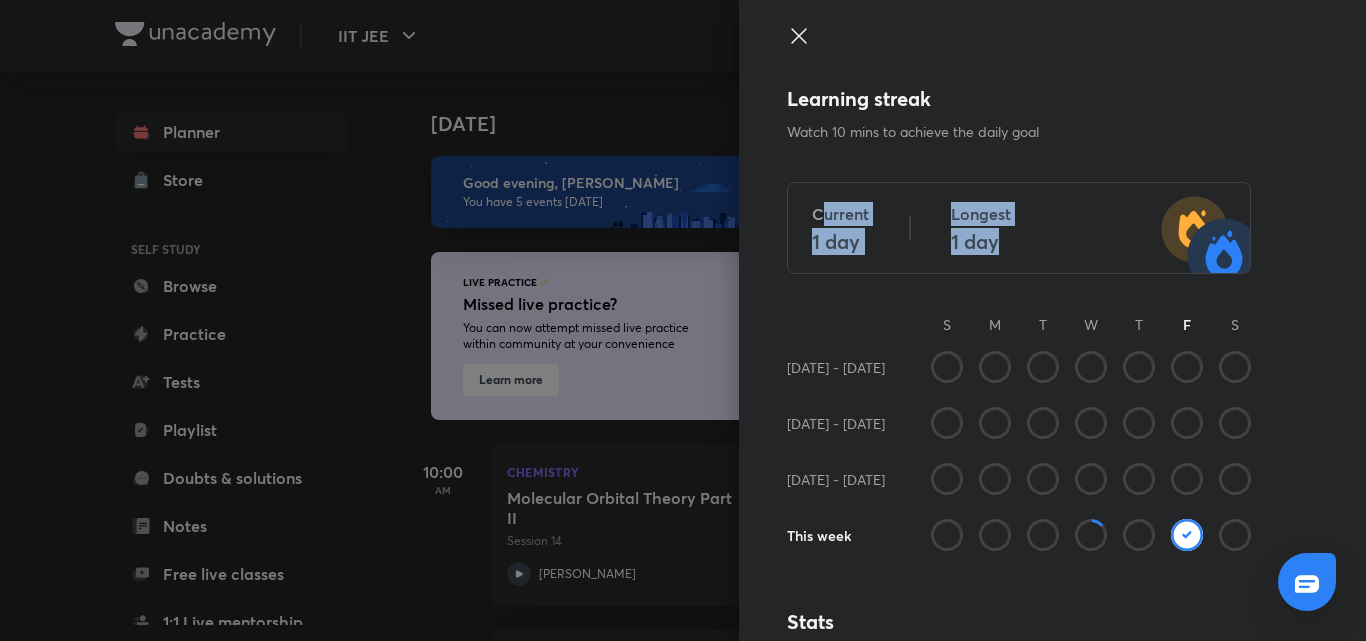 drag, startPoint x: 951, startPoint y: 261, endPoint x: 1027, endPoint y: 269, distance: 76.41989 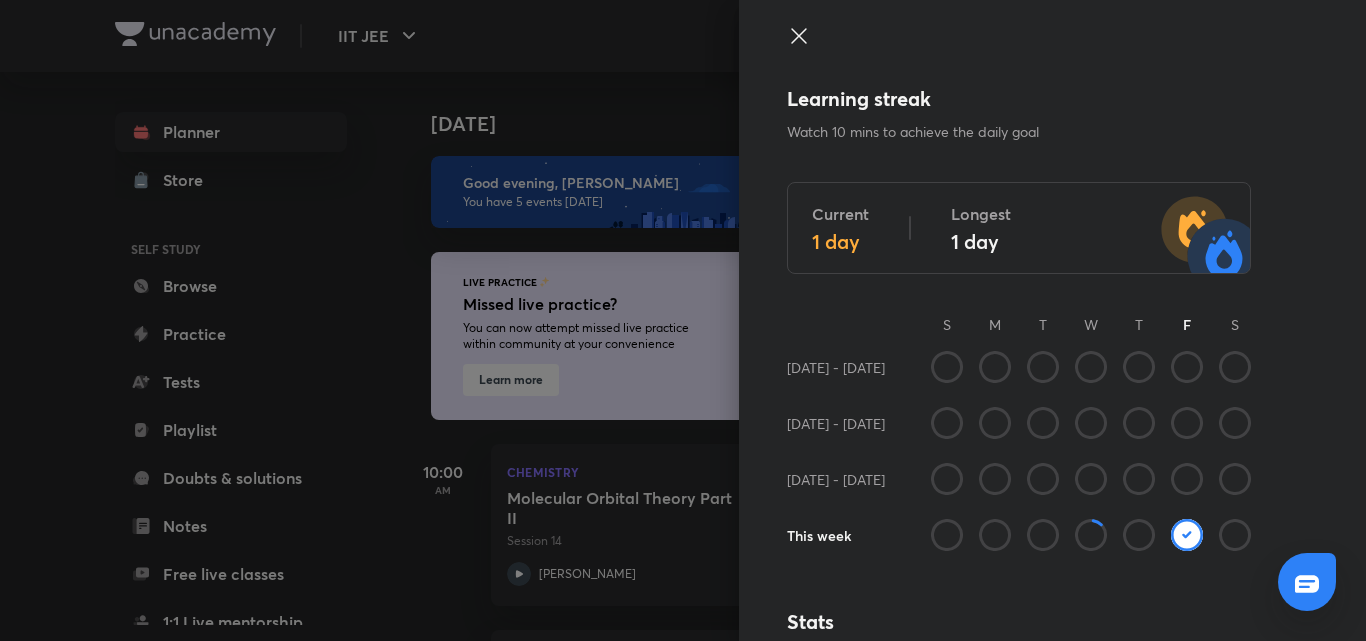 scroll, scrollTop: 500, scrollLeft: 0, axis: vertical 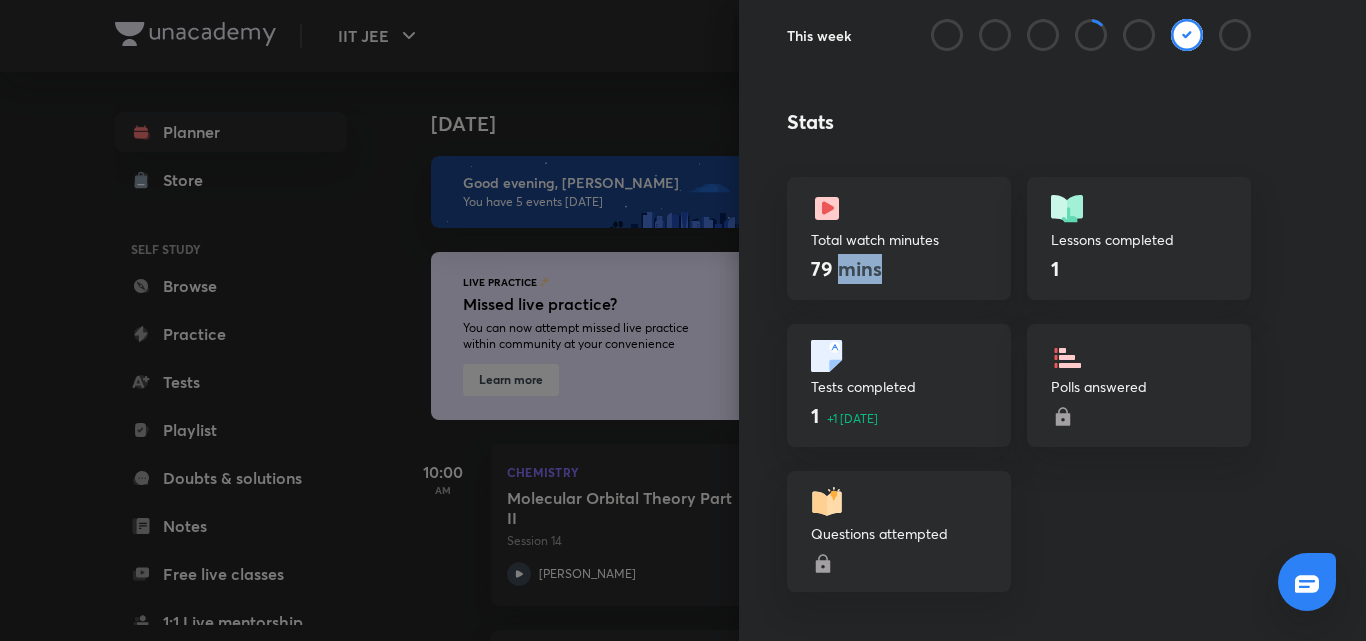 drag, startPoint x: 840, startPoint y: 279, endPoint x: 899, endPoint y: 281, distance: 59.03389 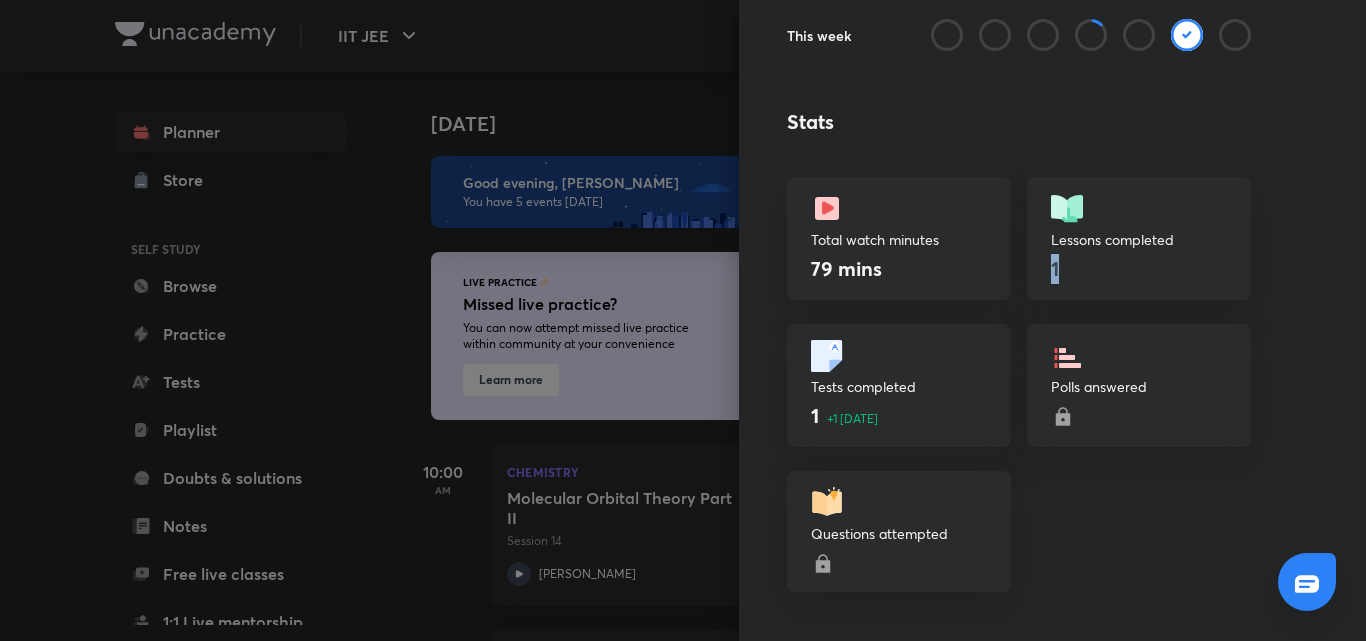 drag, startPoint x: 1037, startPoint y: 273, endPoint x: 1051, endPoint y: 273, distance: 14 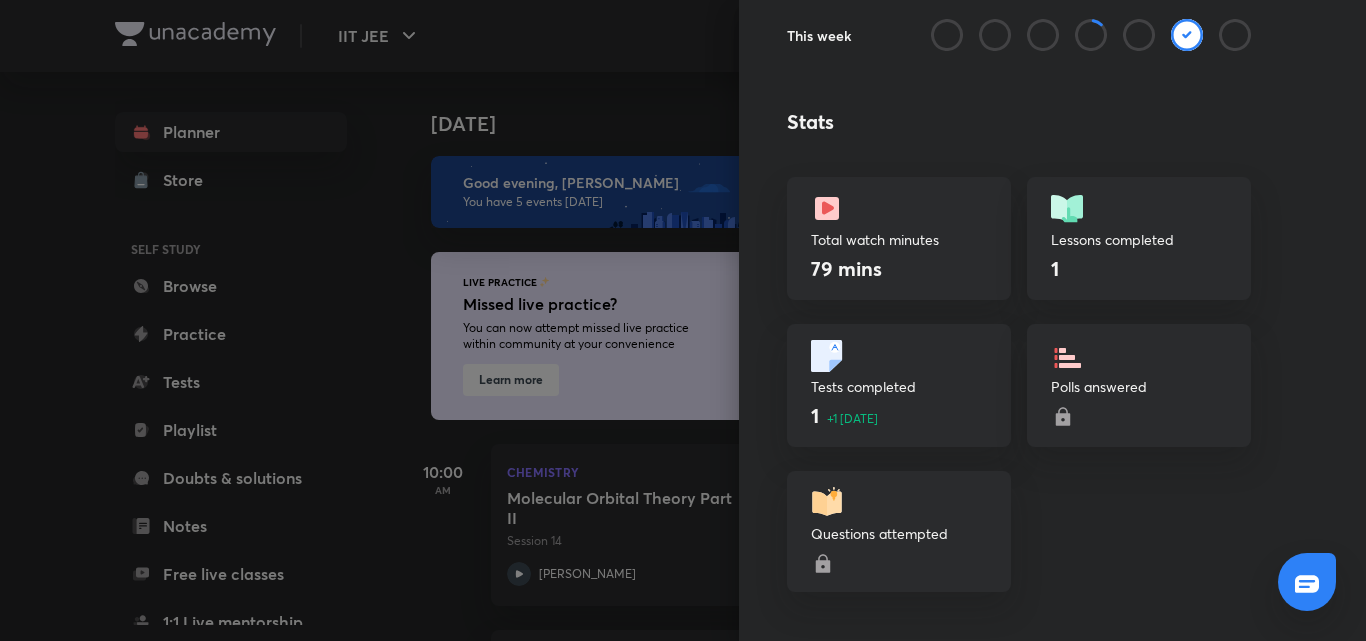 scroll, scrollTop: 1000, scrollLeft: 0, axis: vertical 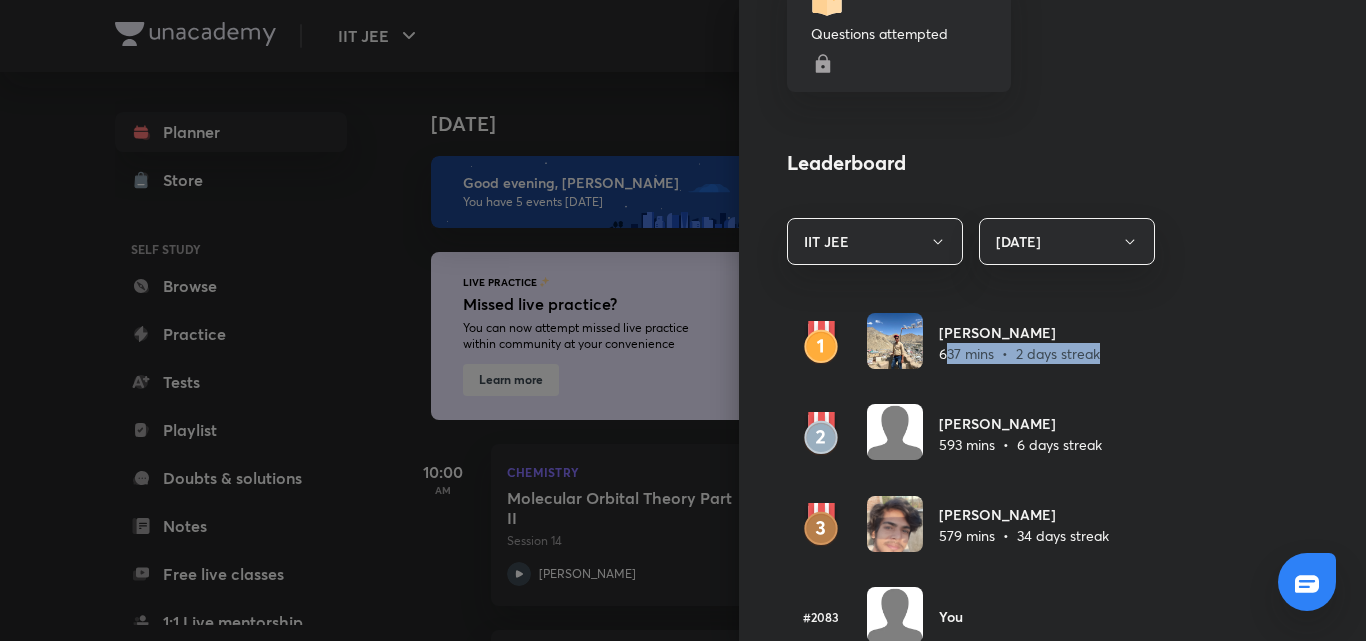 drag, startPoint x: 986, startPoint y: 360, endPoint x: 1100, endPoint y: 365, distance: 114.1096 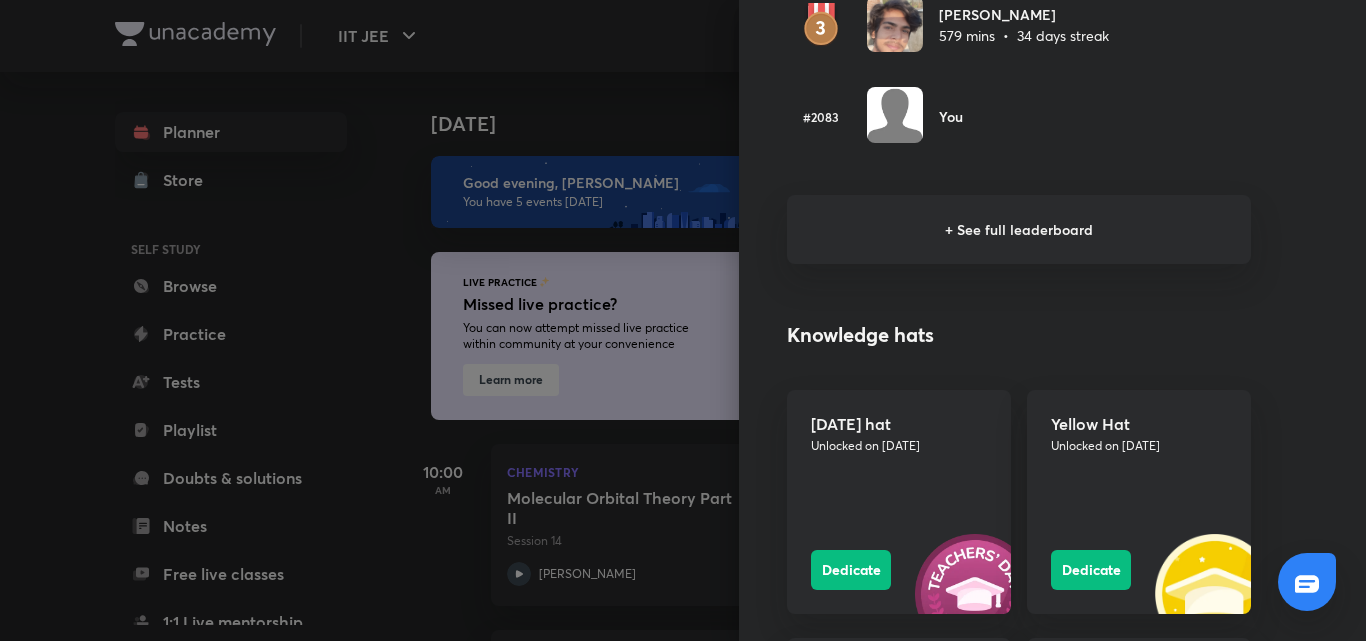 scroll, scrollTop: 1000, scrollLeft: 0, axis: vertical 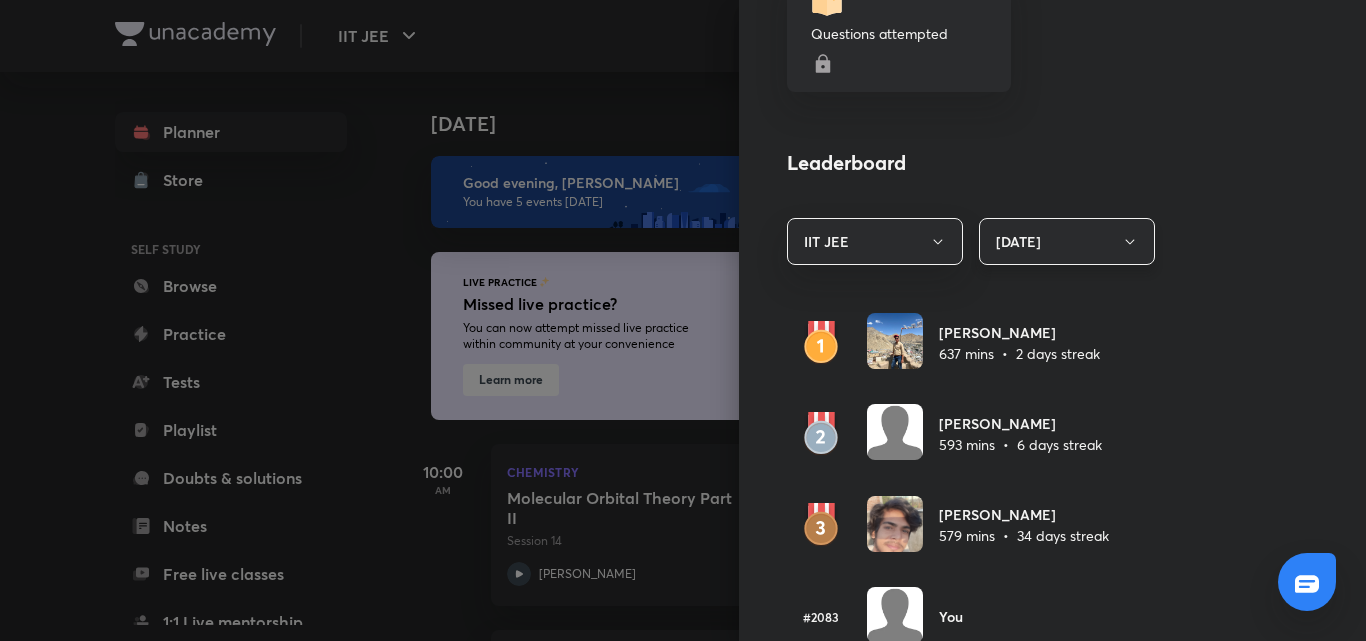 click on "[DATE]" at bounding box center [1067, 241] 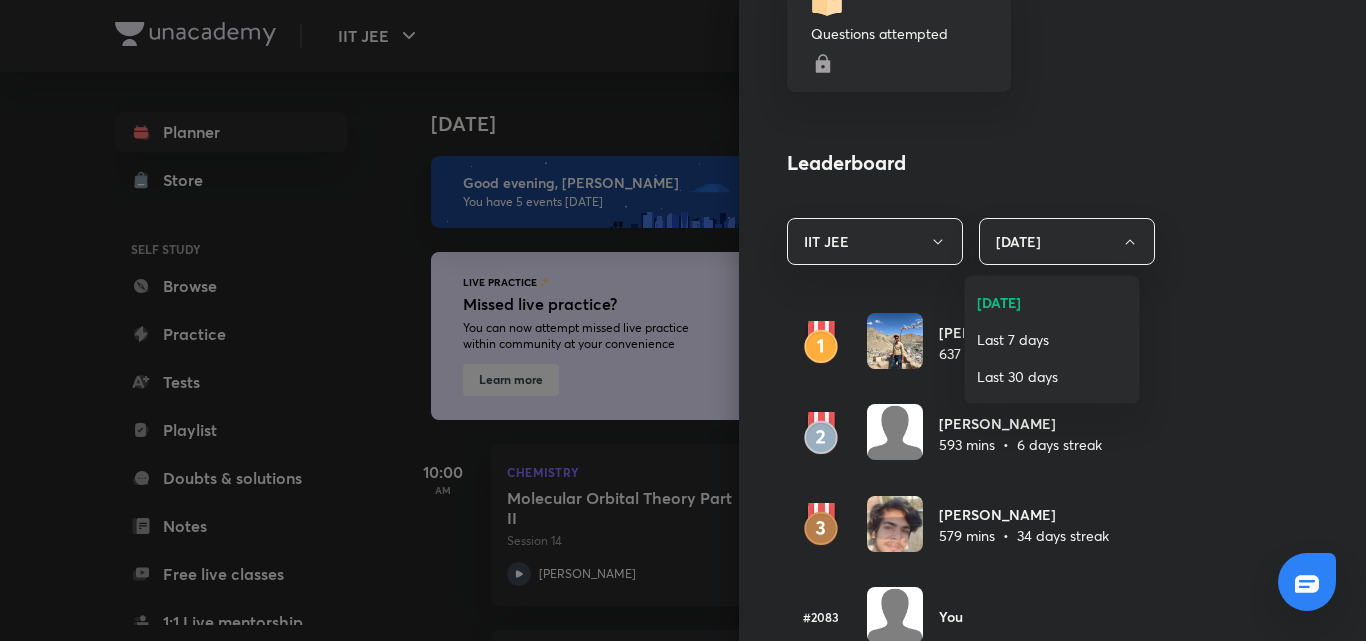 click on "Last 30 days" at bounding box center (1052, 376) 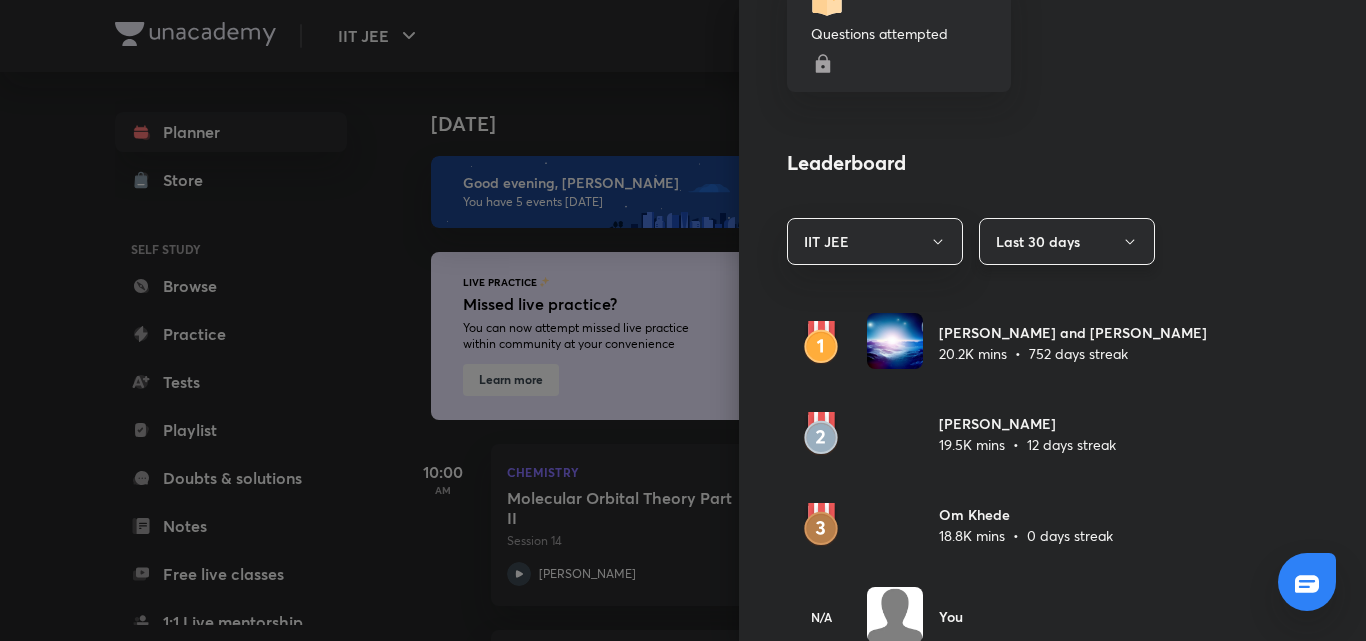 click on "Last 30 days" at bounding box center (1067, 241) 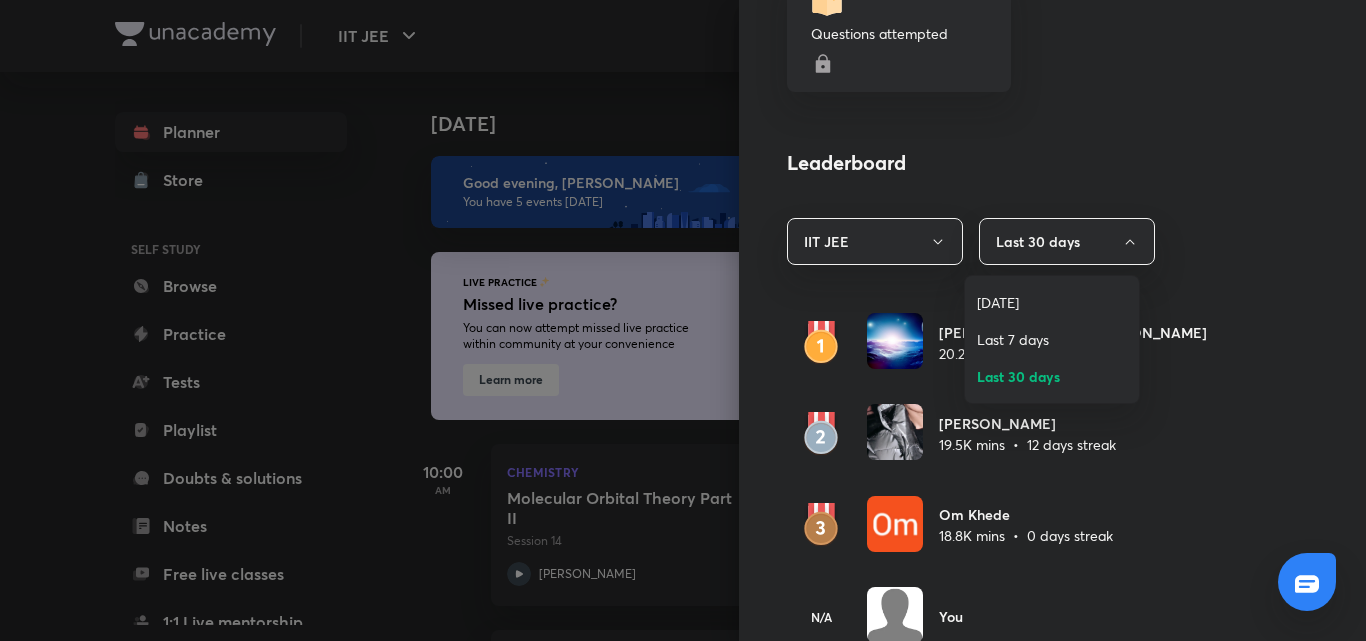 click on "[DATE]" at bounding box center (1052, 302) 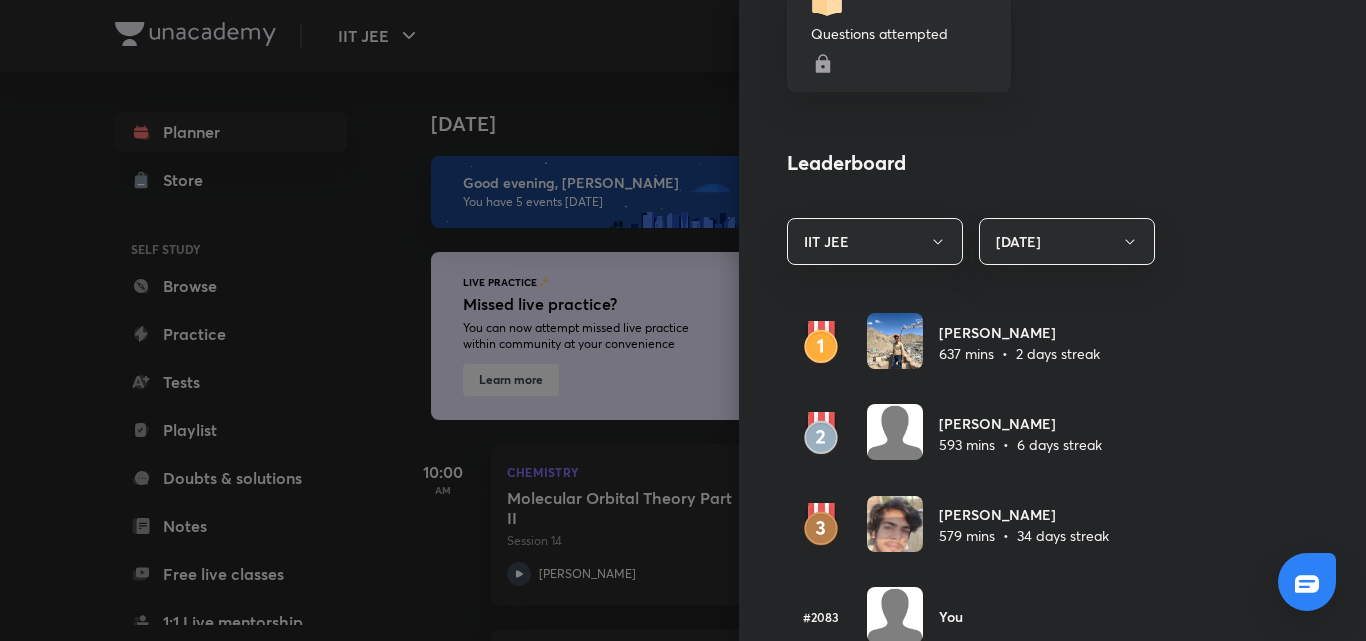 scroll, scrollTop: 1500, scrollLeft: 0, axis: vertical 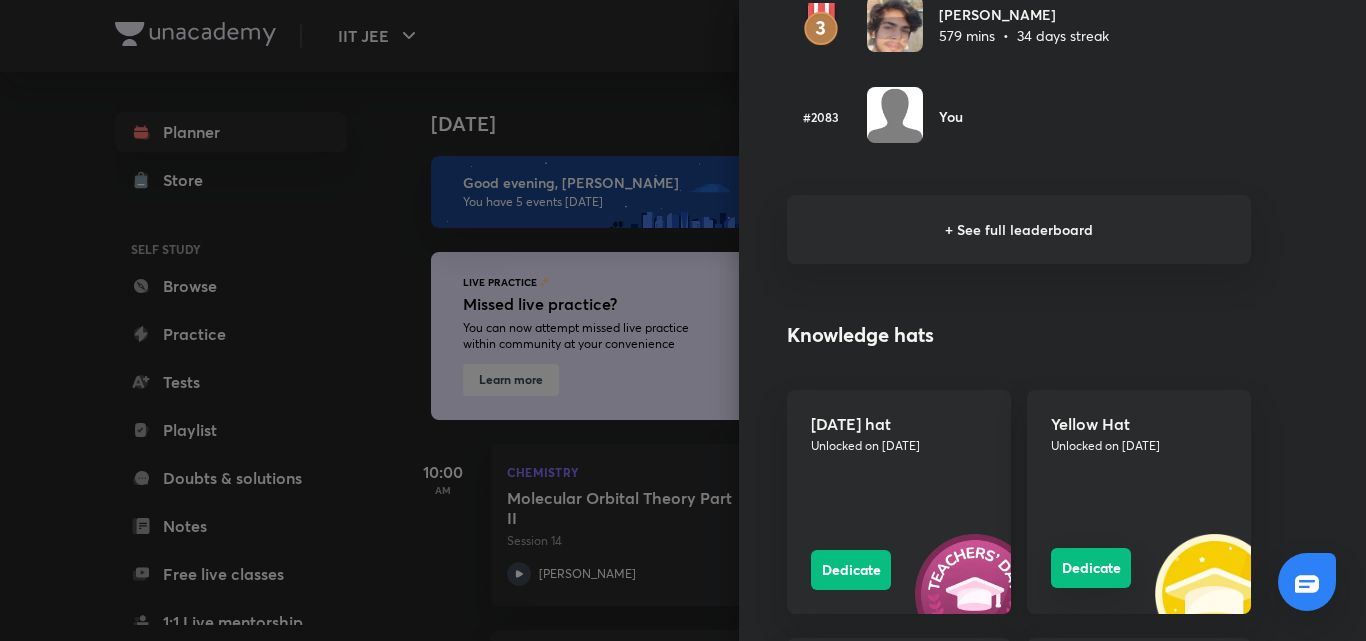 click on "Dedicate" at bounding box center (1091, 568) 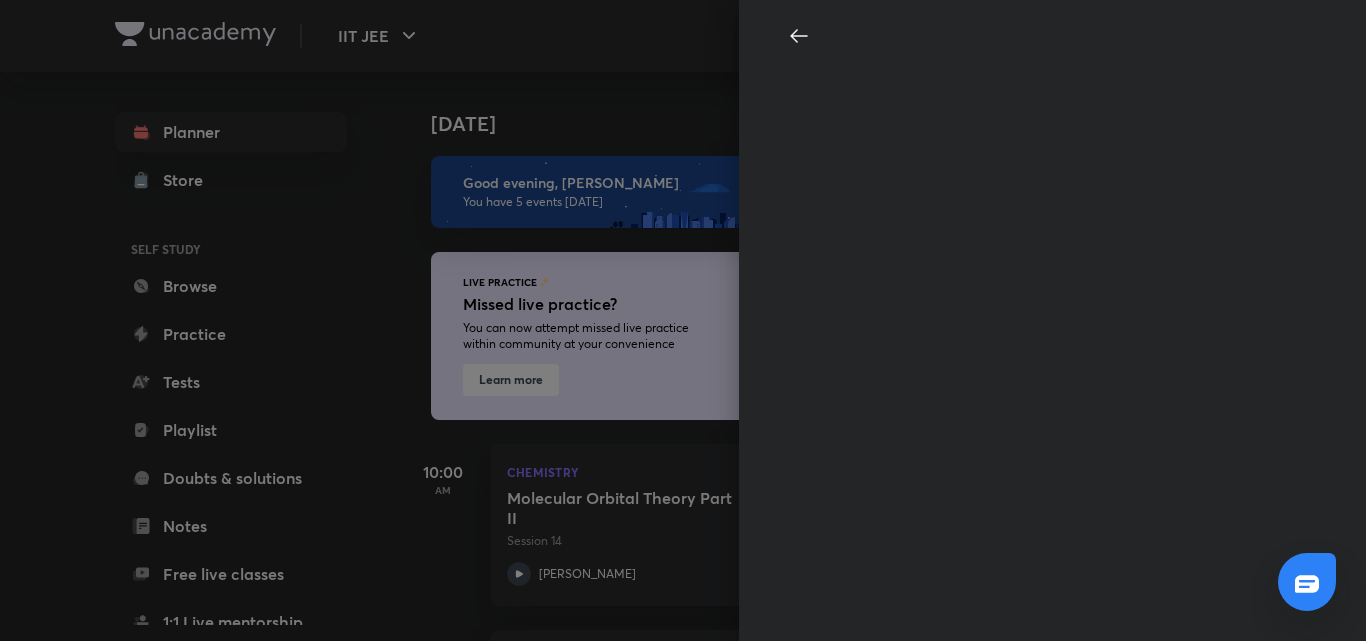 scroll, scrollTop: 0, scrollLeft: 0, axis: both 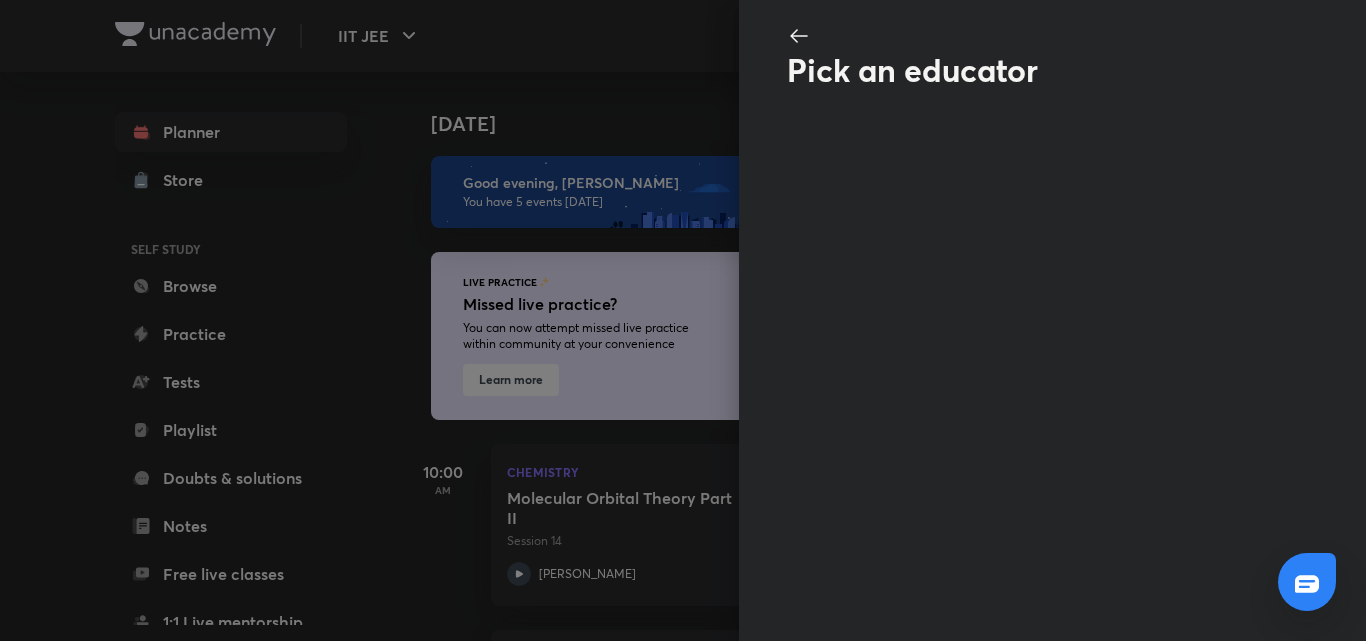 click 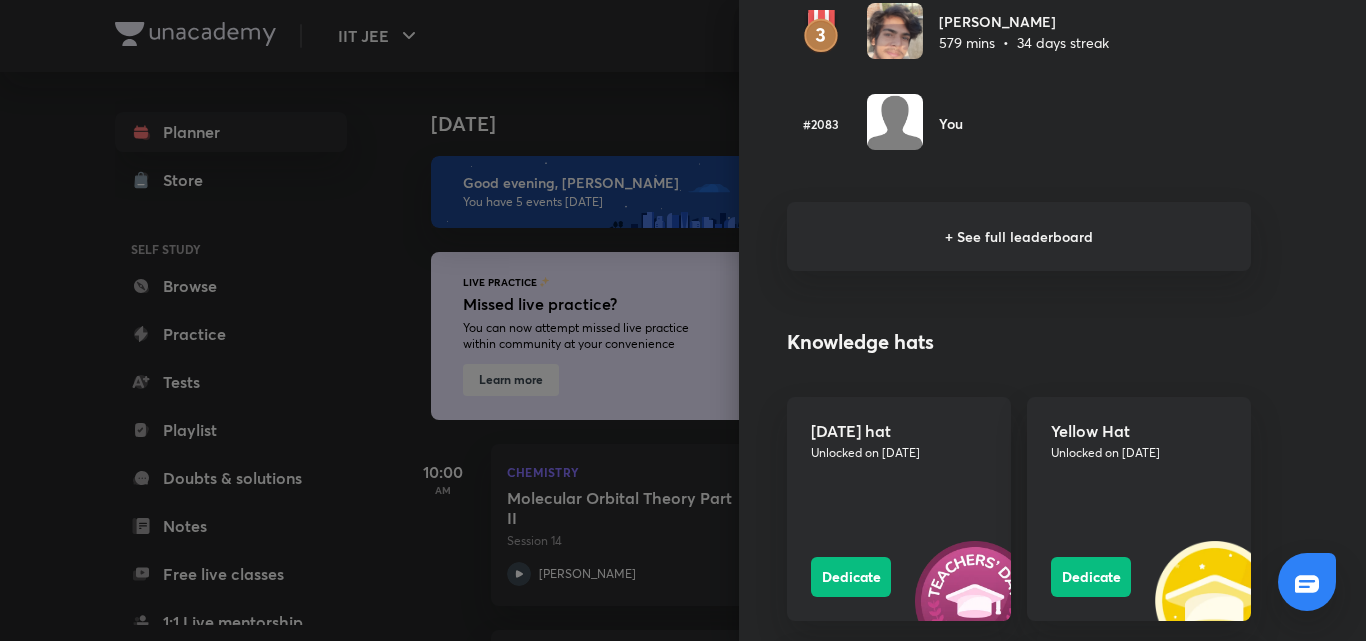 scroll, scrollTop: 1993, scrollLeft: 0, axis: vertical 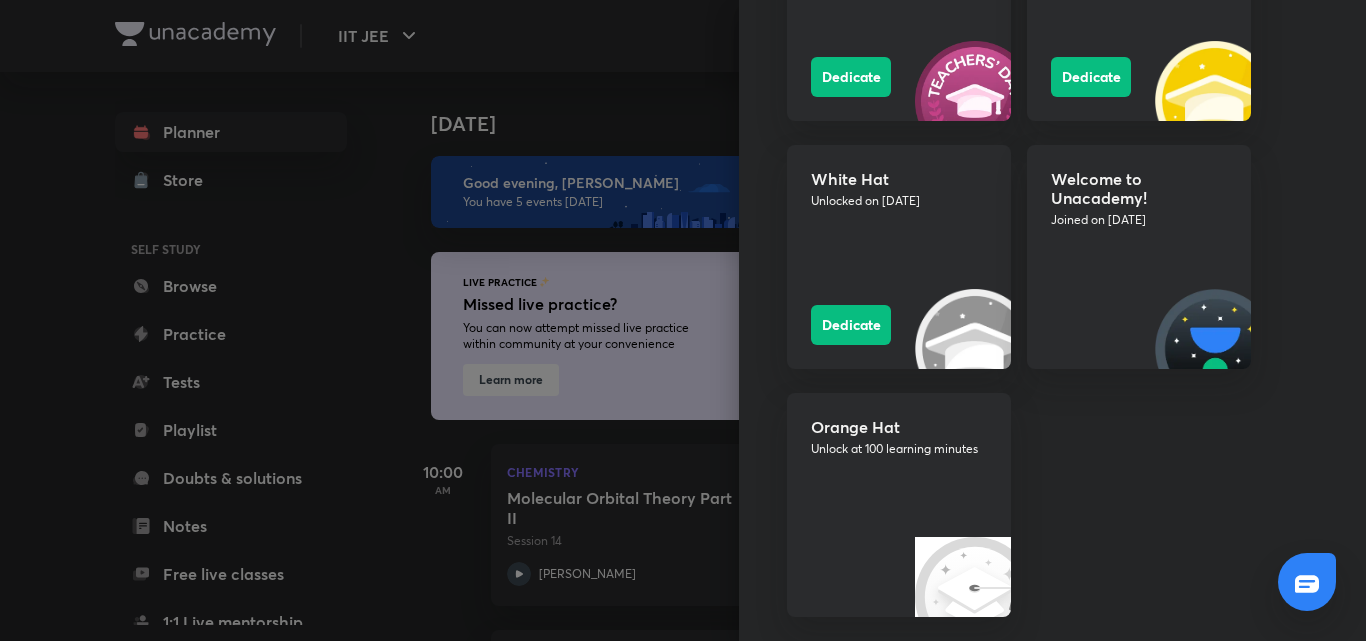 click at bounding box center (683, 320) 